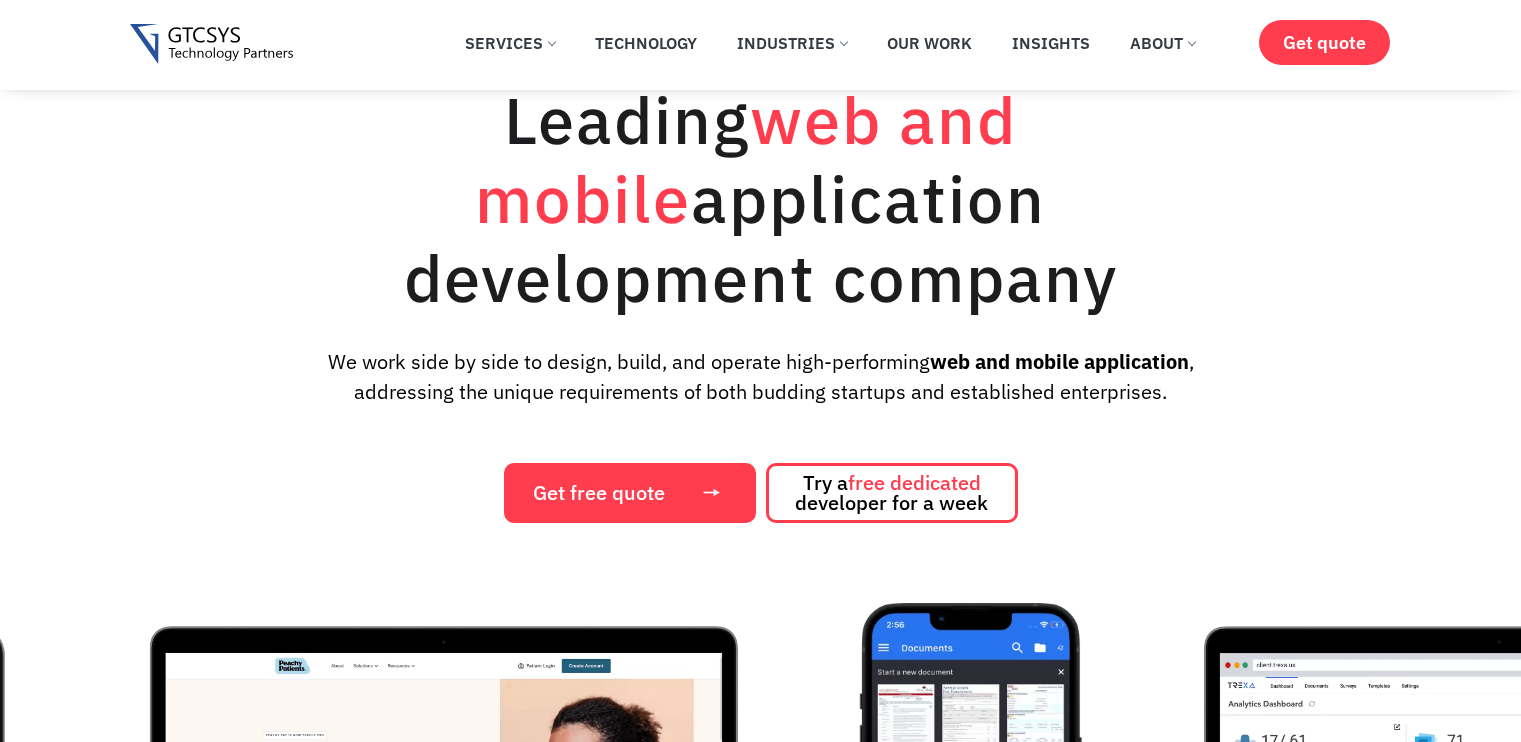 scroll, scrollTop: 1788, scrollLeft: 0, axis: vertical 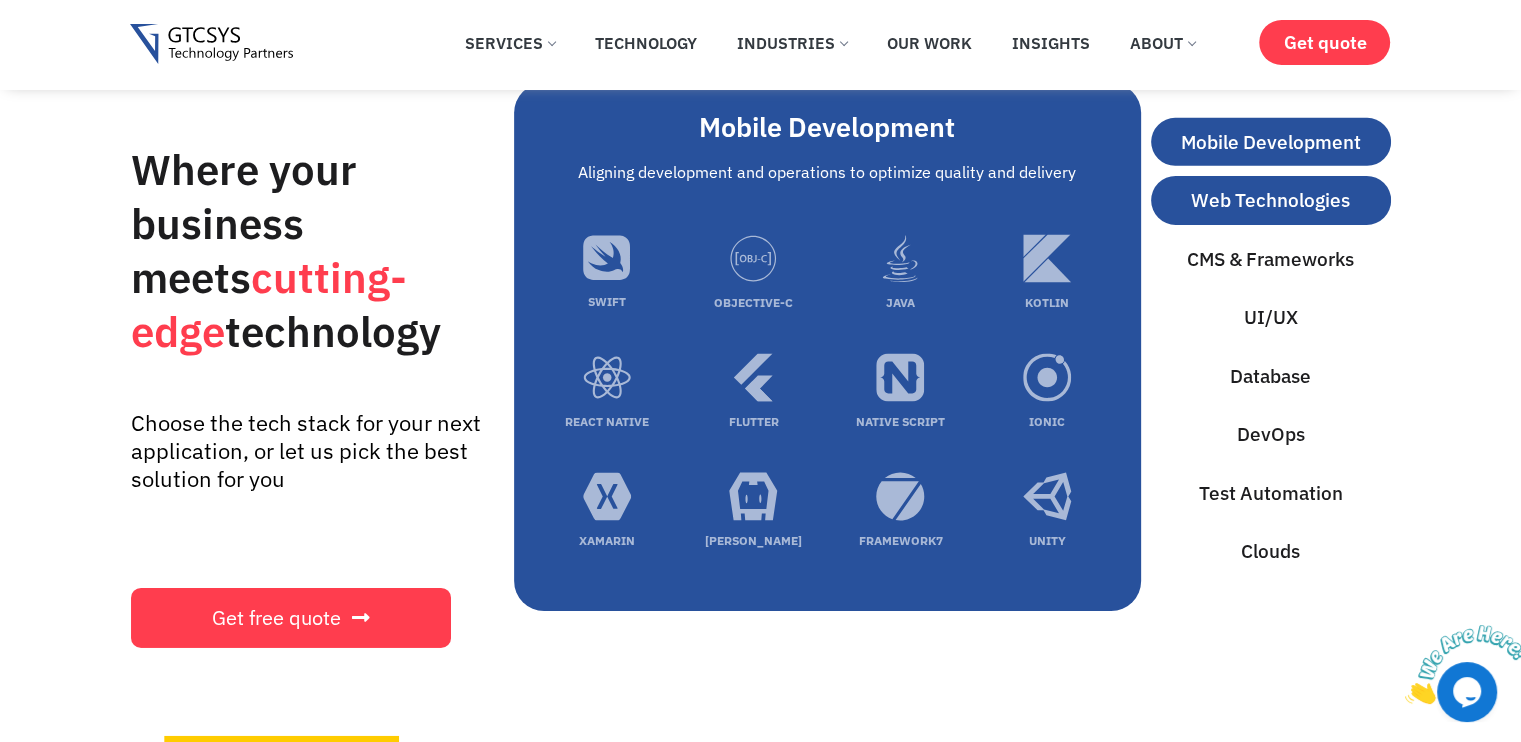 click on "Web Technologies" at bounding box center [1270, 200] 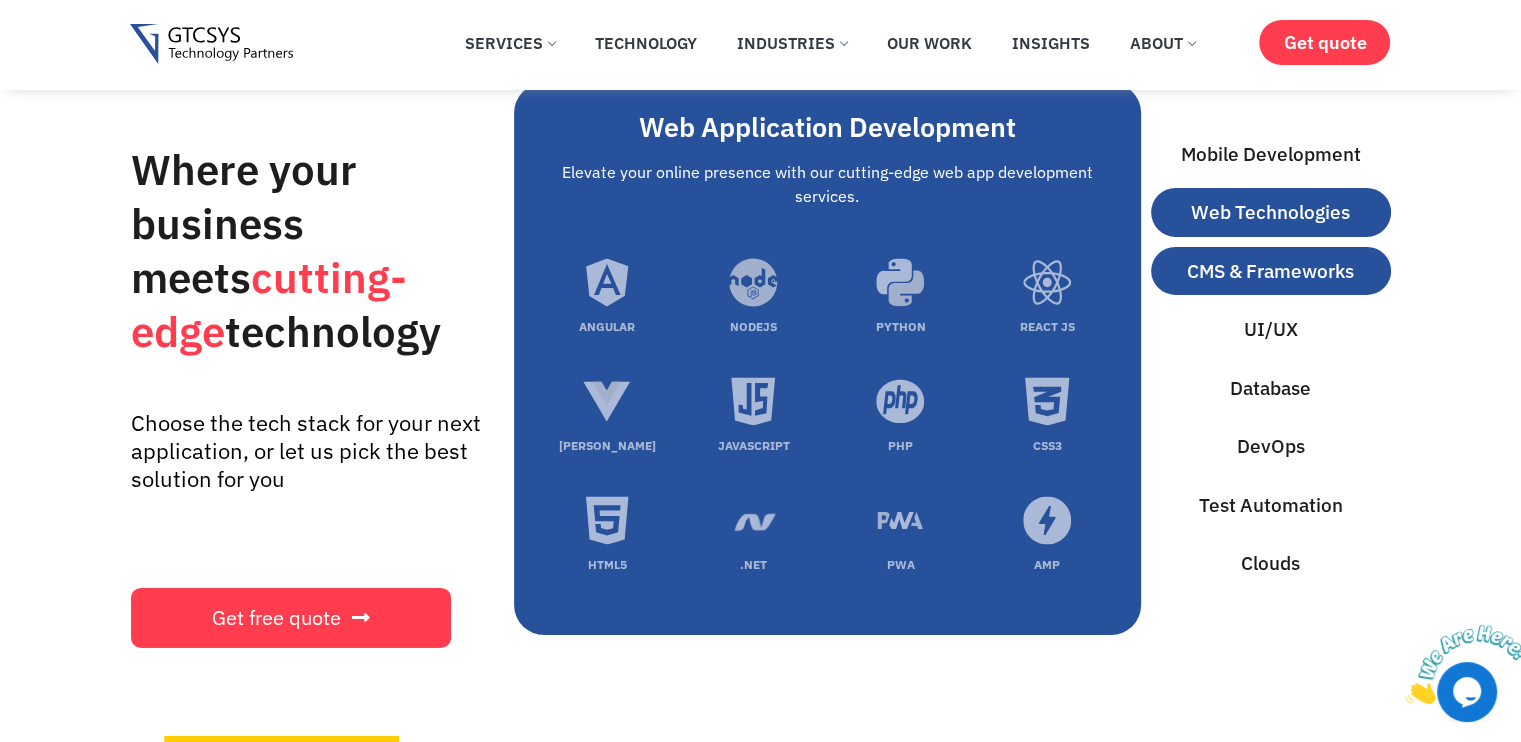 click on "CMS & Frameworks" at bounding box center [1271, 271] 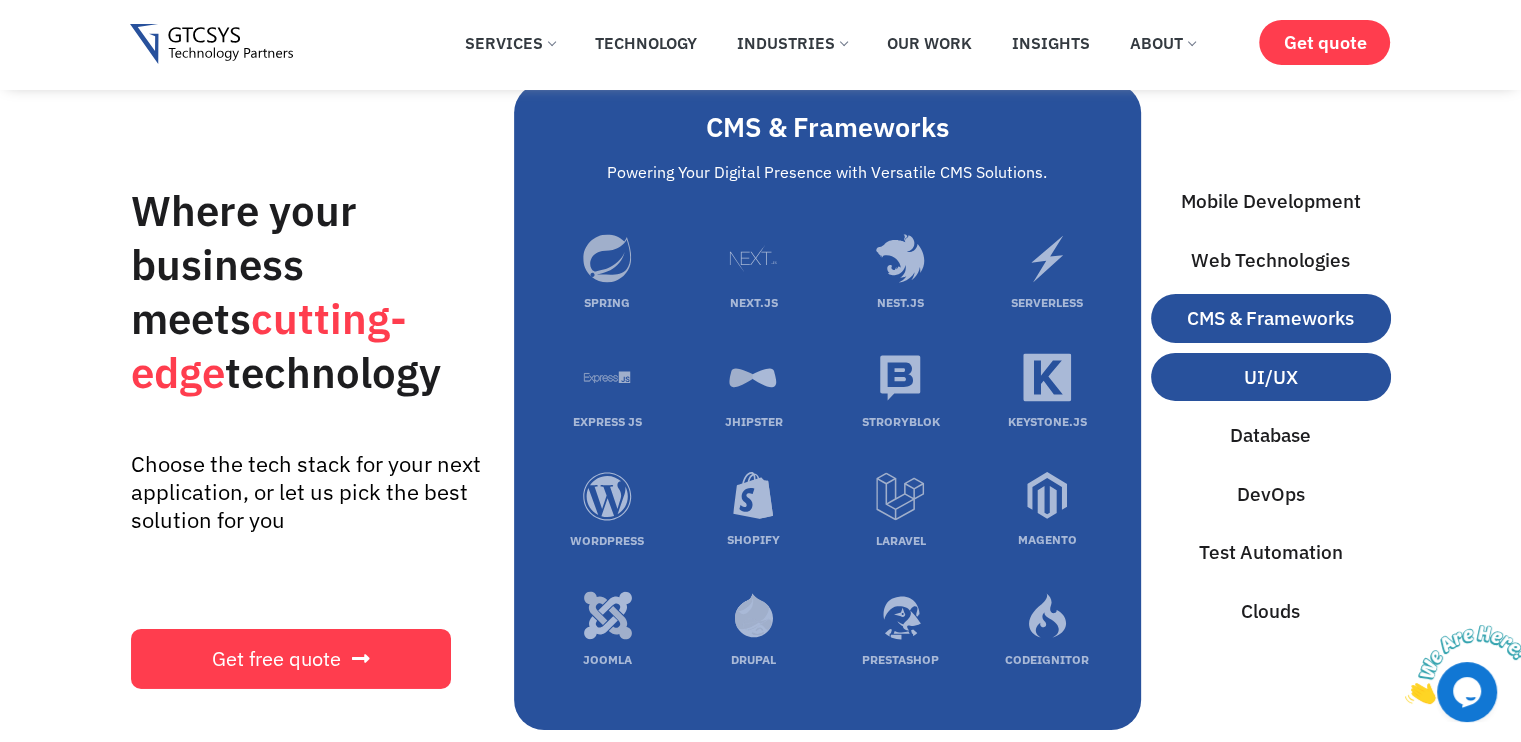 click on "UI/UX" at bounding box center (1271, 377) 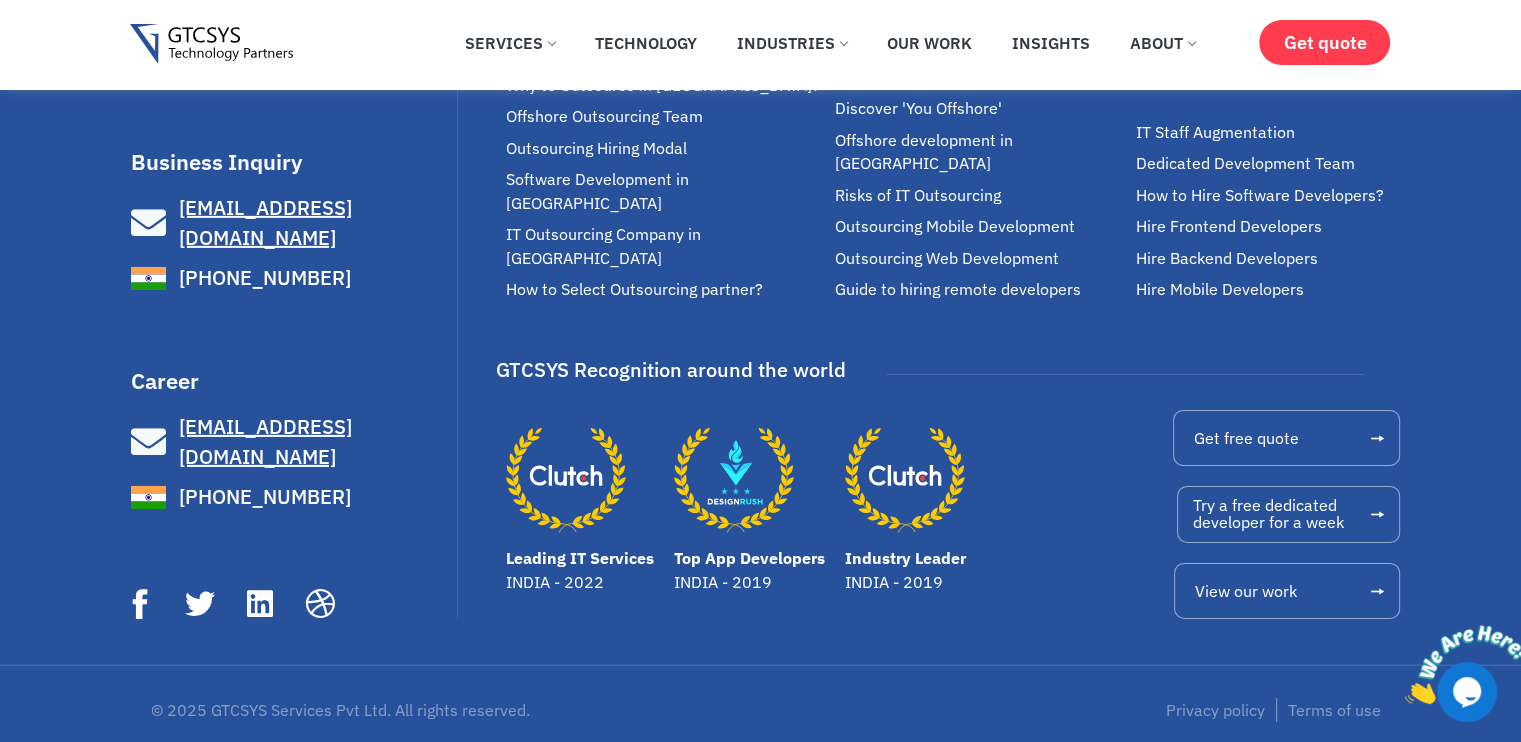 scroll, scrollTop: 14116, scrollLeft: 0, axis: vertical 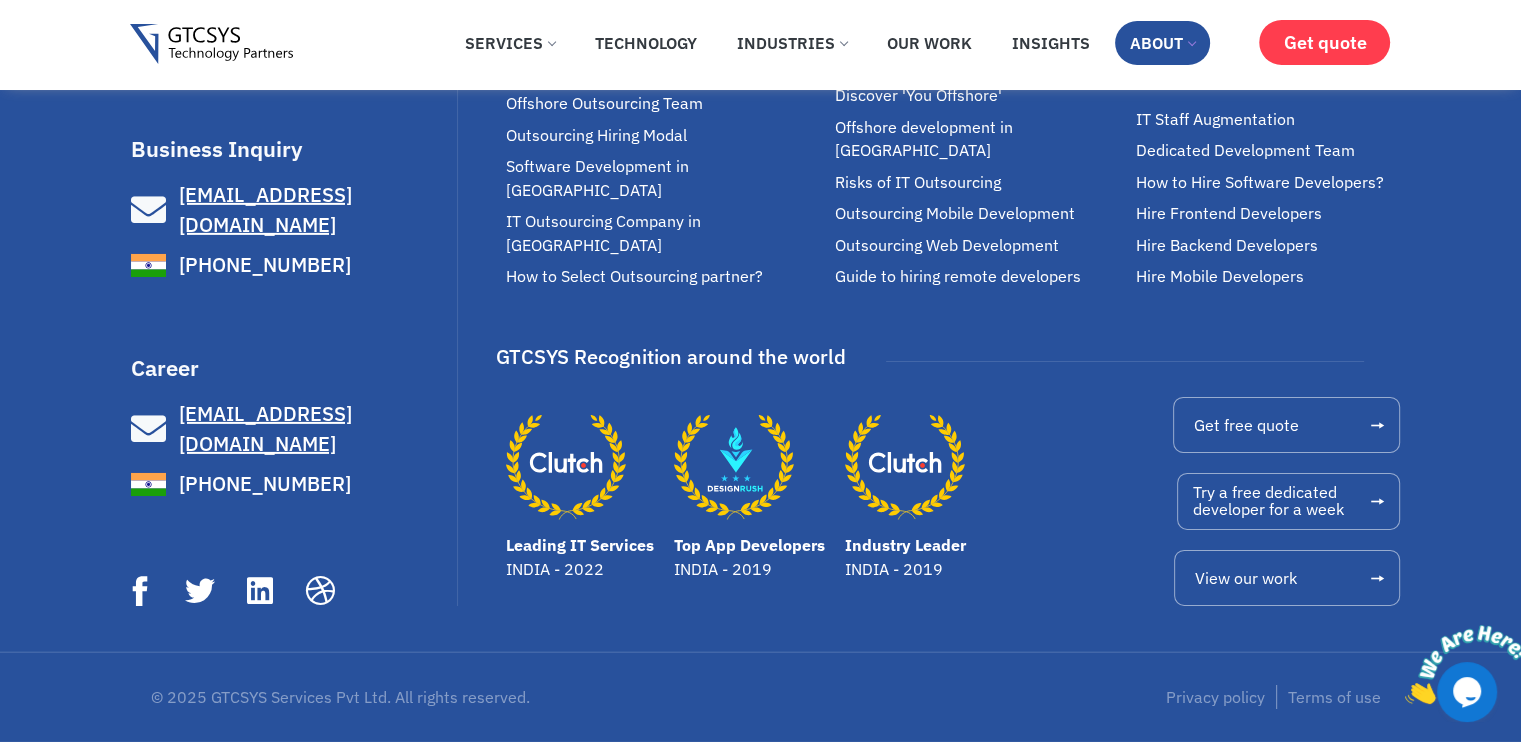 click on "About" at bounding box center (1162, 43) 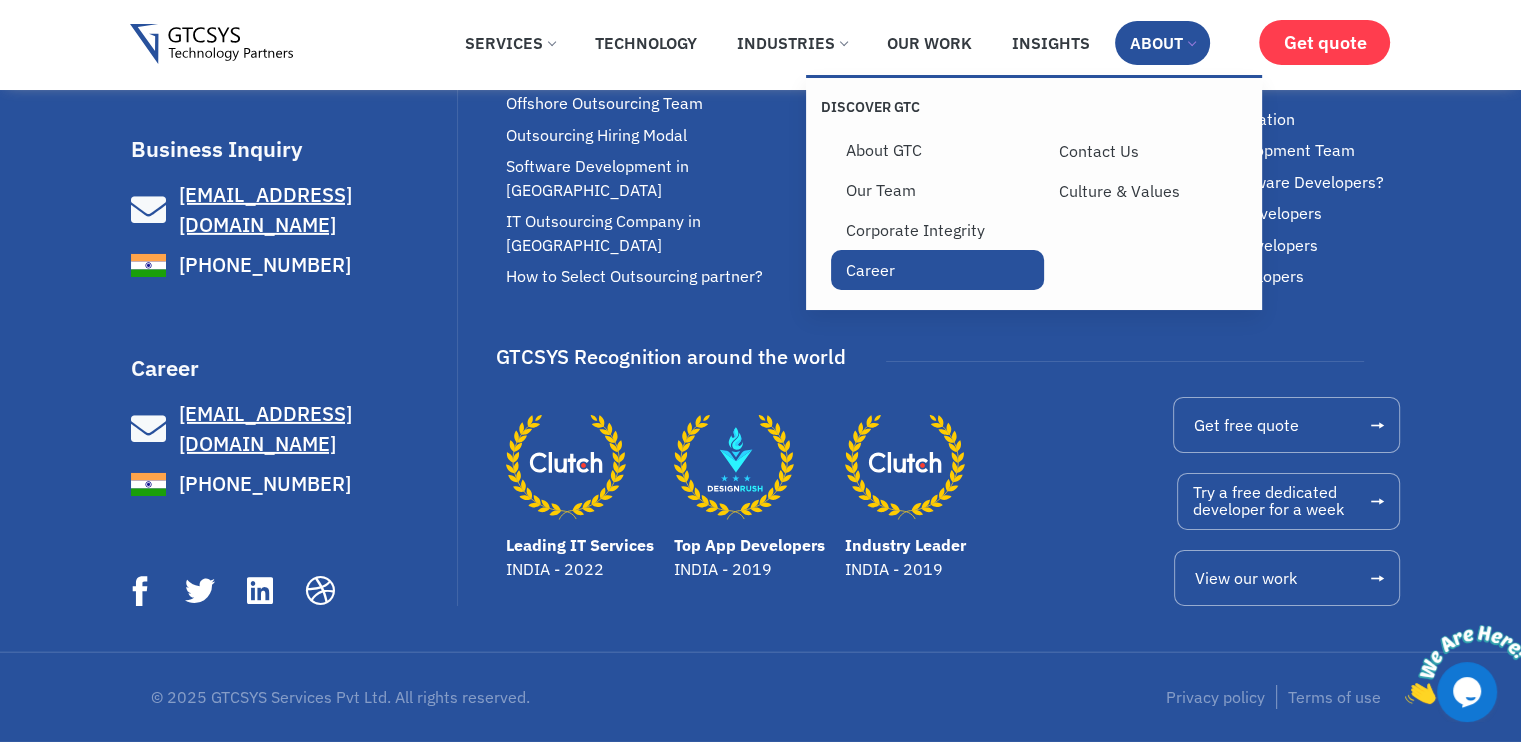 click on "Career" at bounding box center (937, 270) 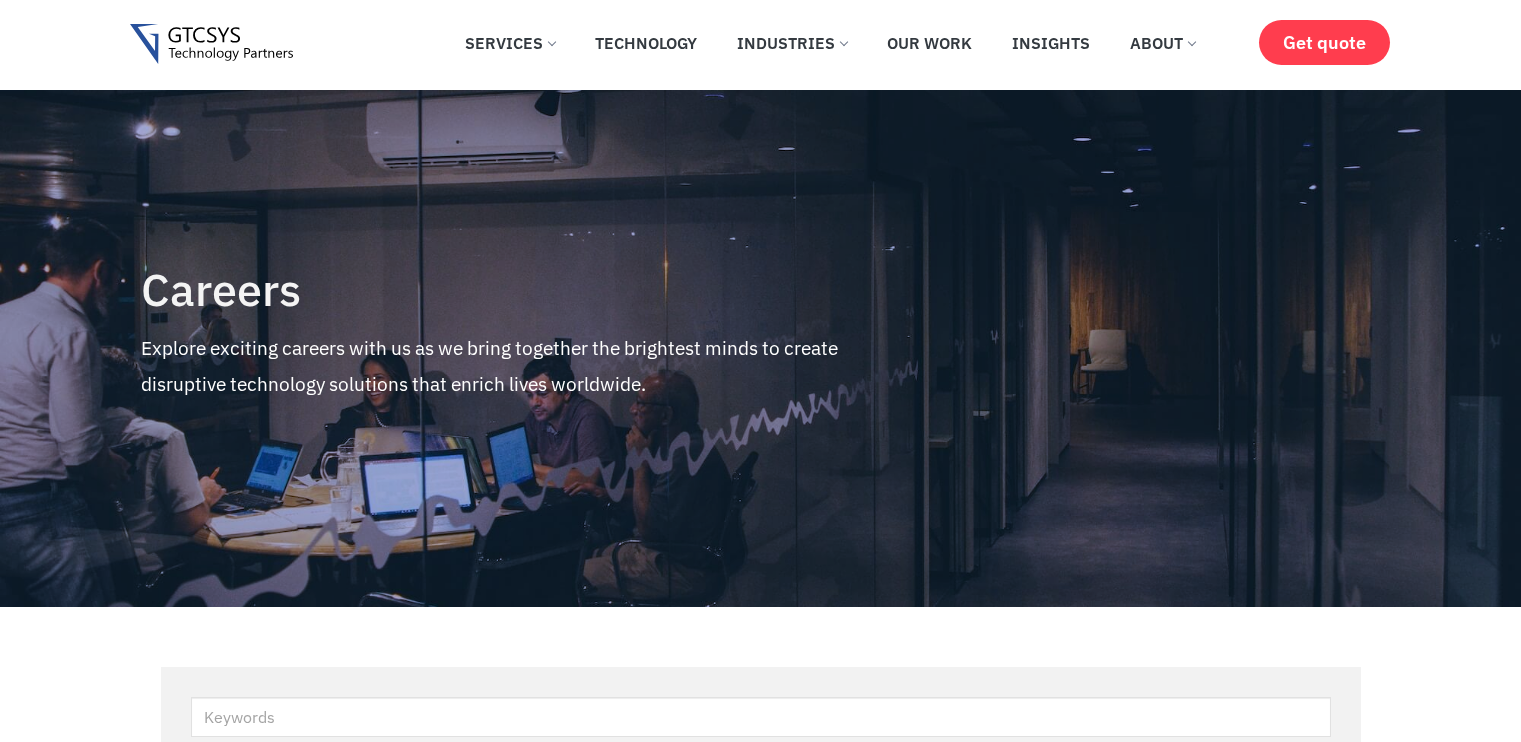 scroll, scrollTop: 592, scrollLeft: 0, axis: vertical 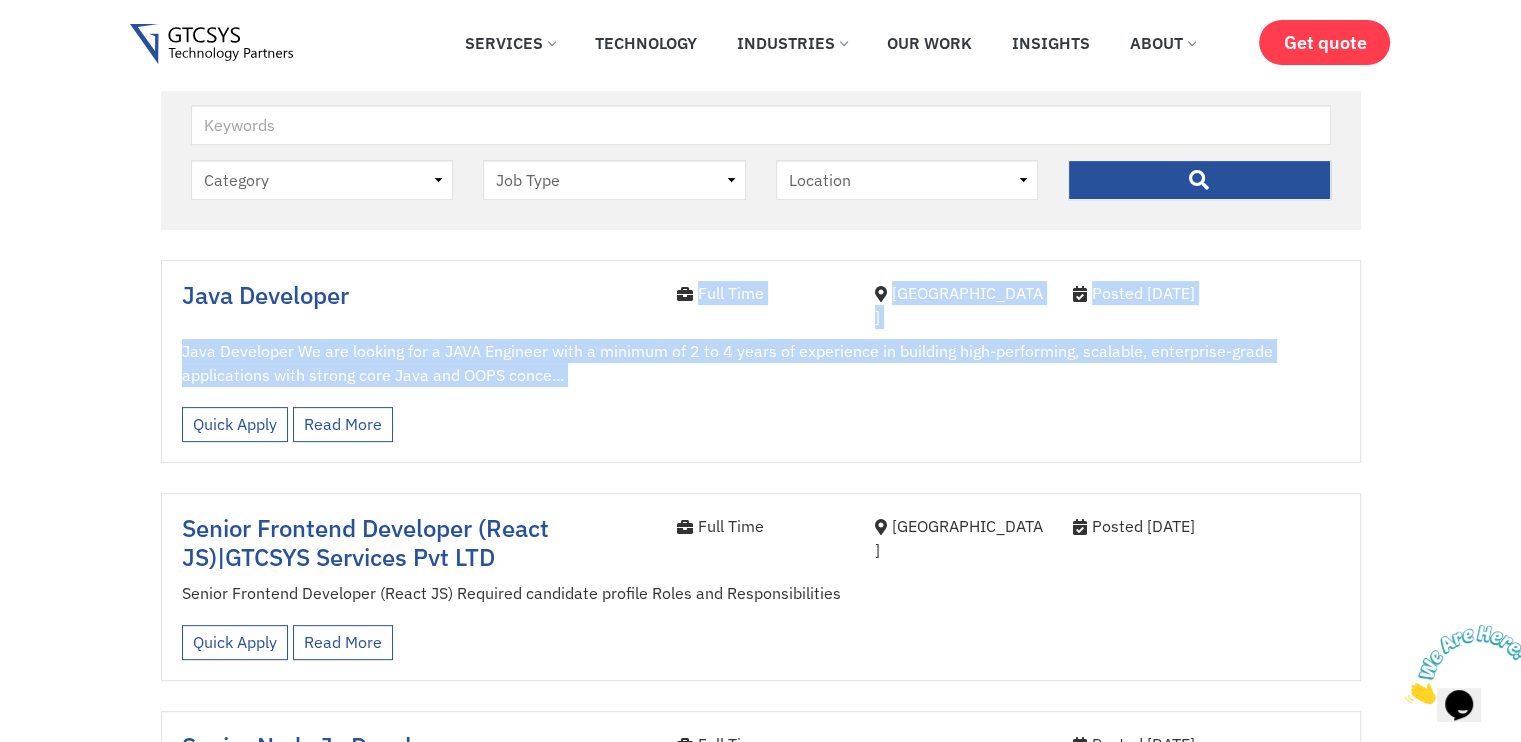 drag, startPoint x: 604, startPoint y: 265, endPoint x: 825, endPoint y: 400, distance: 258.97104 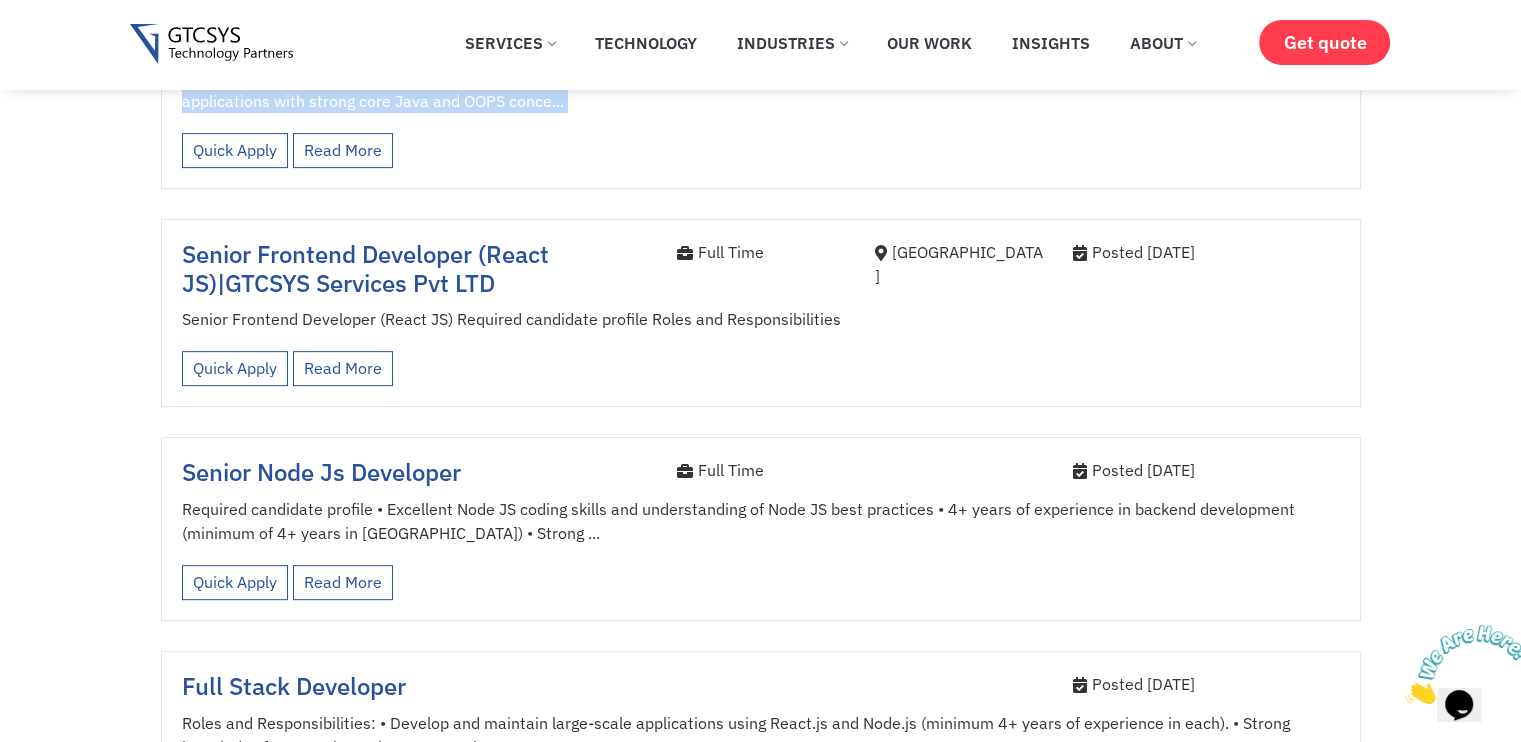 scroll, scrollTop: 783, scrollLeft: 0, axis: vertical 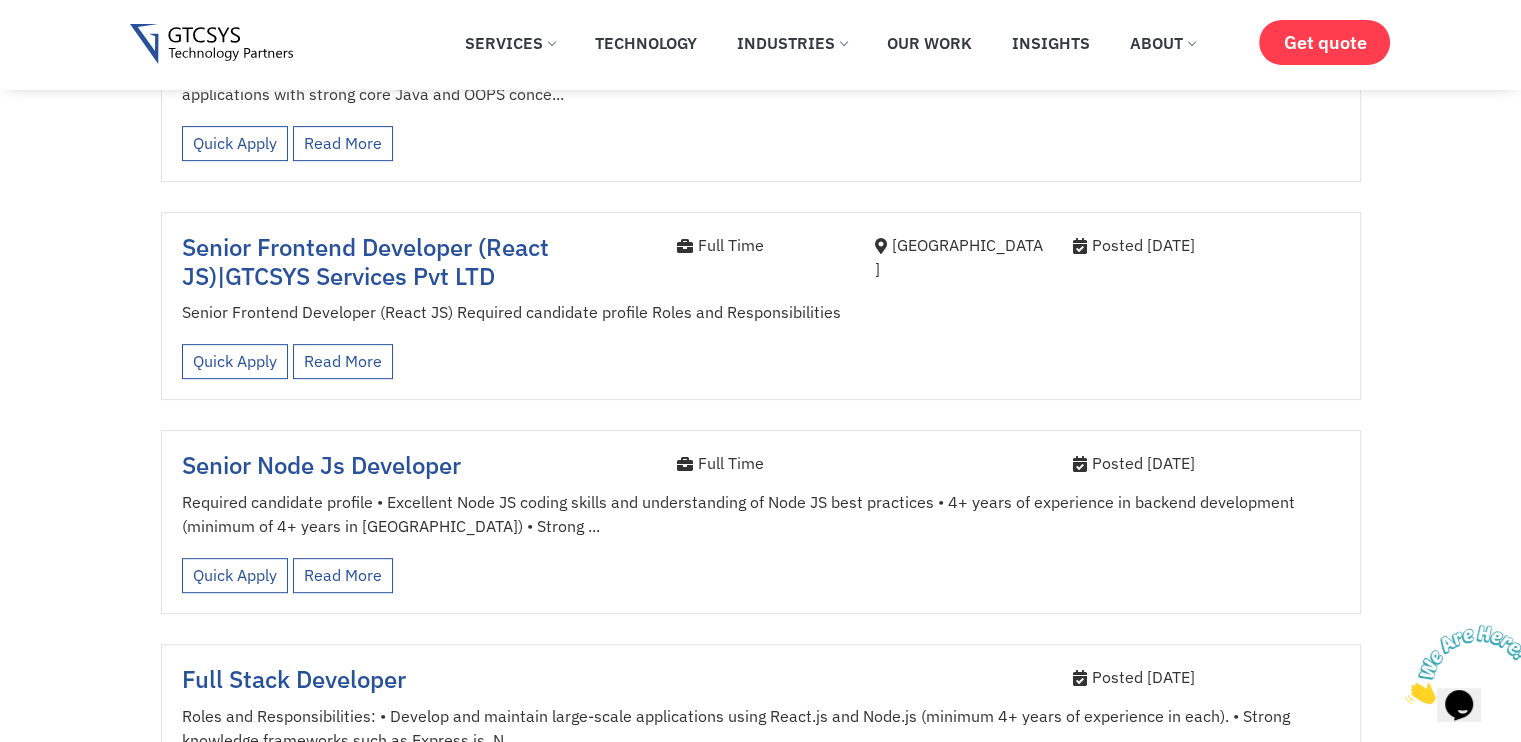 click on "Keywords
Category
job
Job Type
Full Time
Internee
Location
Ahmedabad

Java Developer
Full Time
Ahmedabad
Posted 4 weeks ago
Java Developer" at bounding box center (760, 1419) 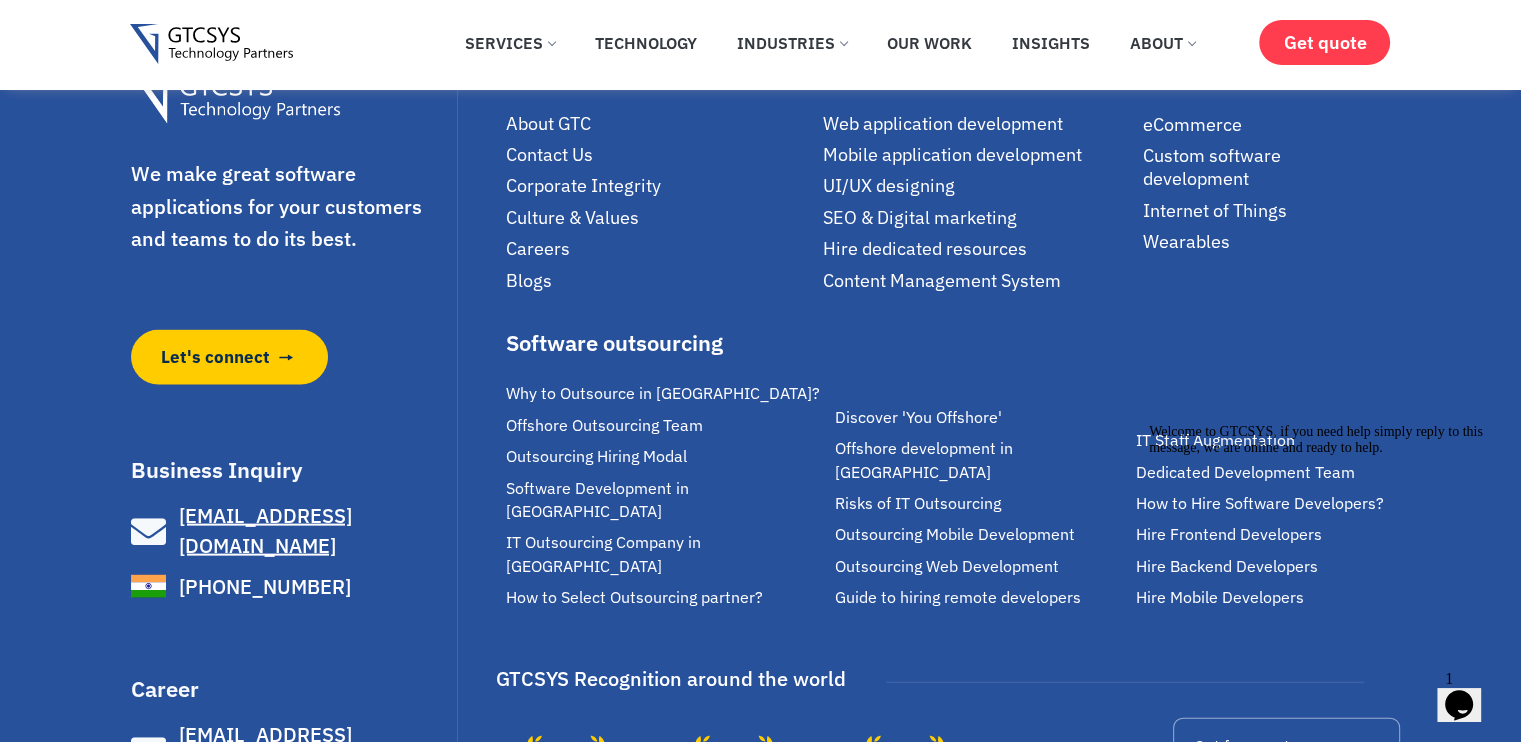 scroll, scrollTop: 4283, scrollLeft: 0, axis: vertical 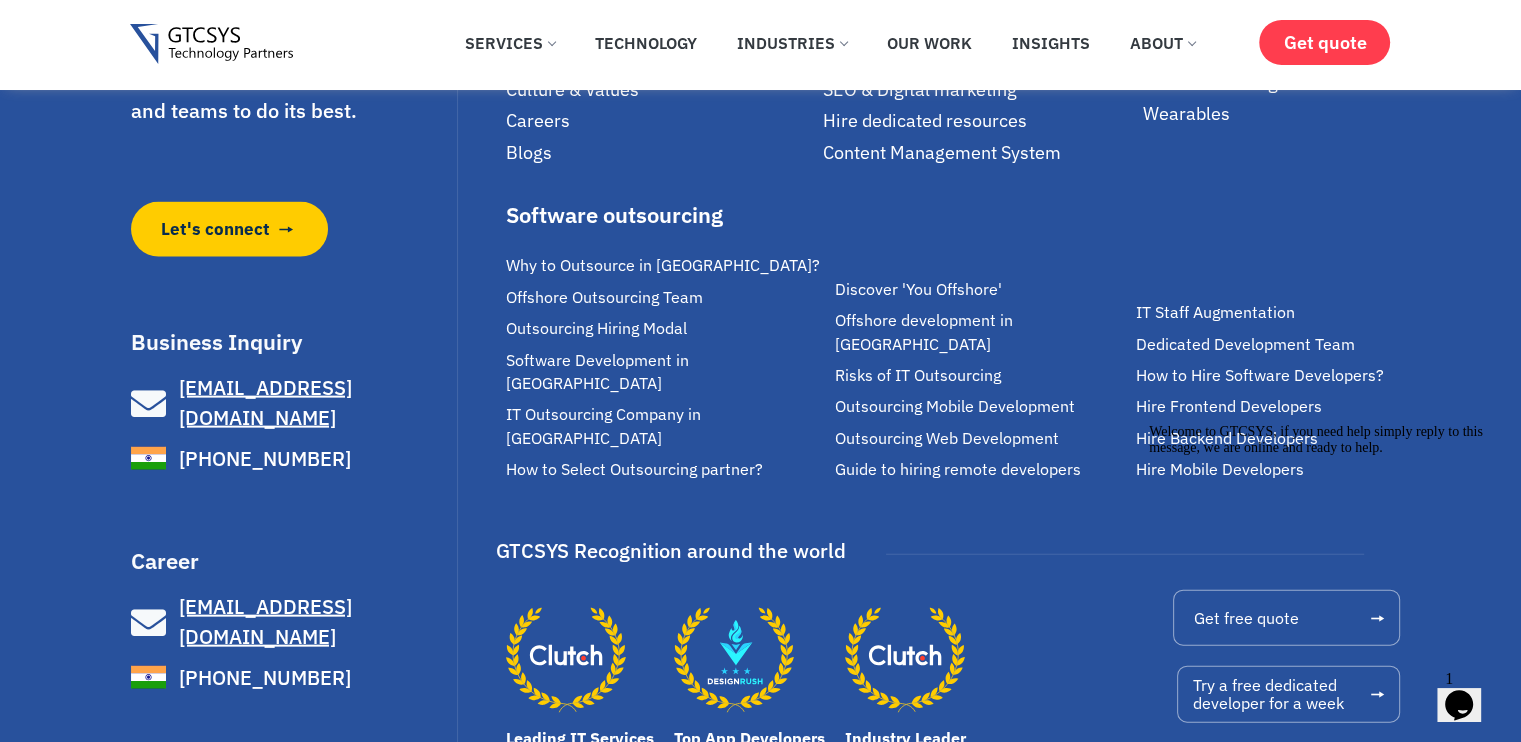 click at bounding box center (259, 784) 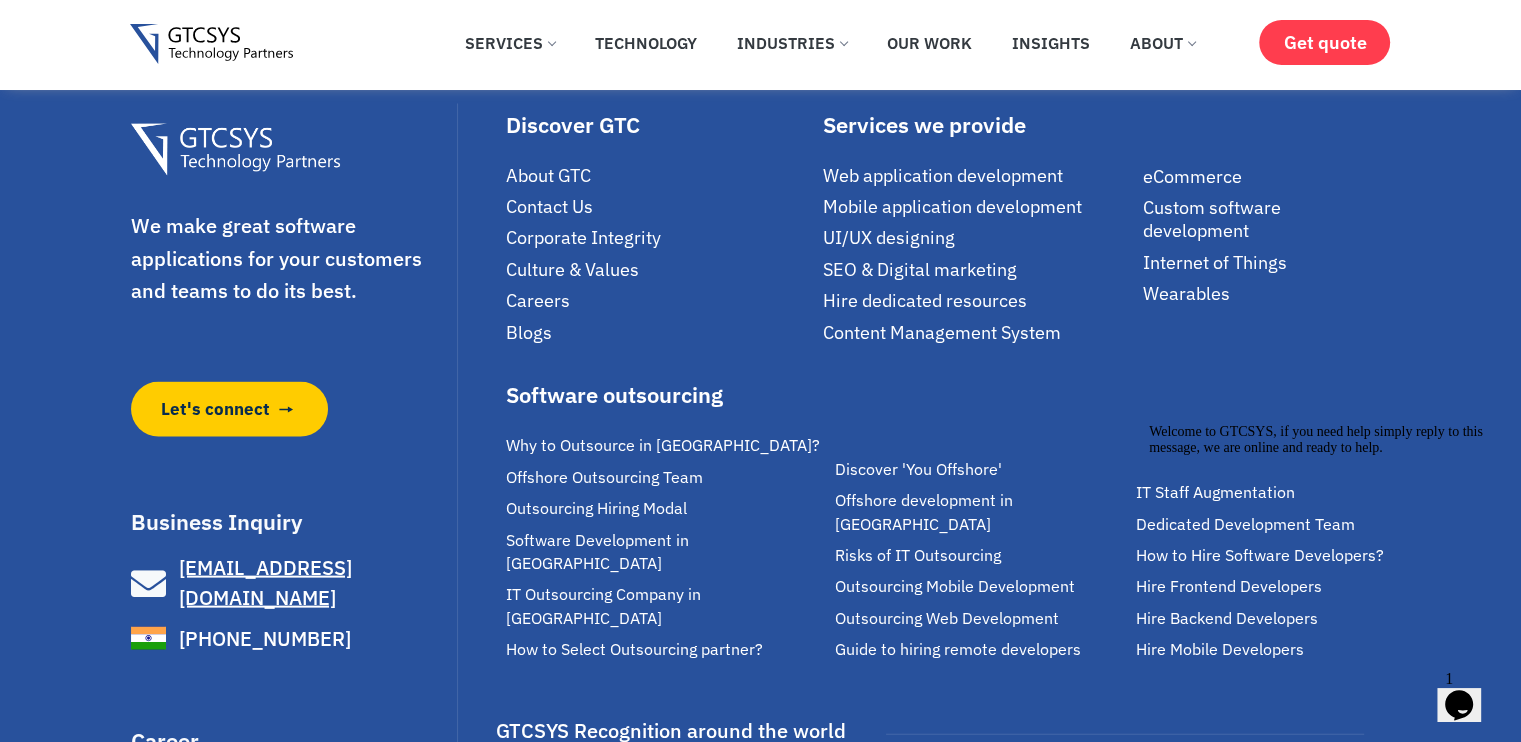 scroll, scrollTop: 4283, scrollLeft: 0, axis: vertical 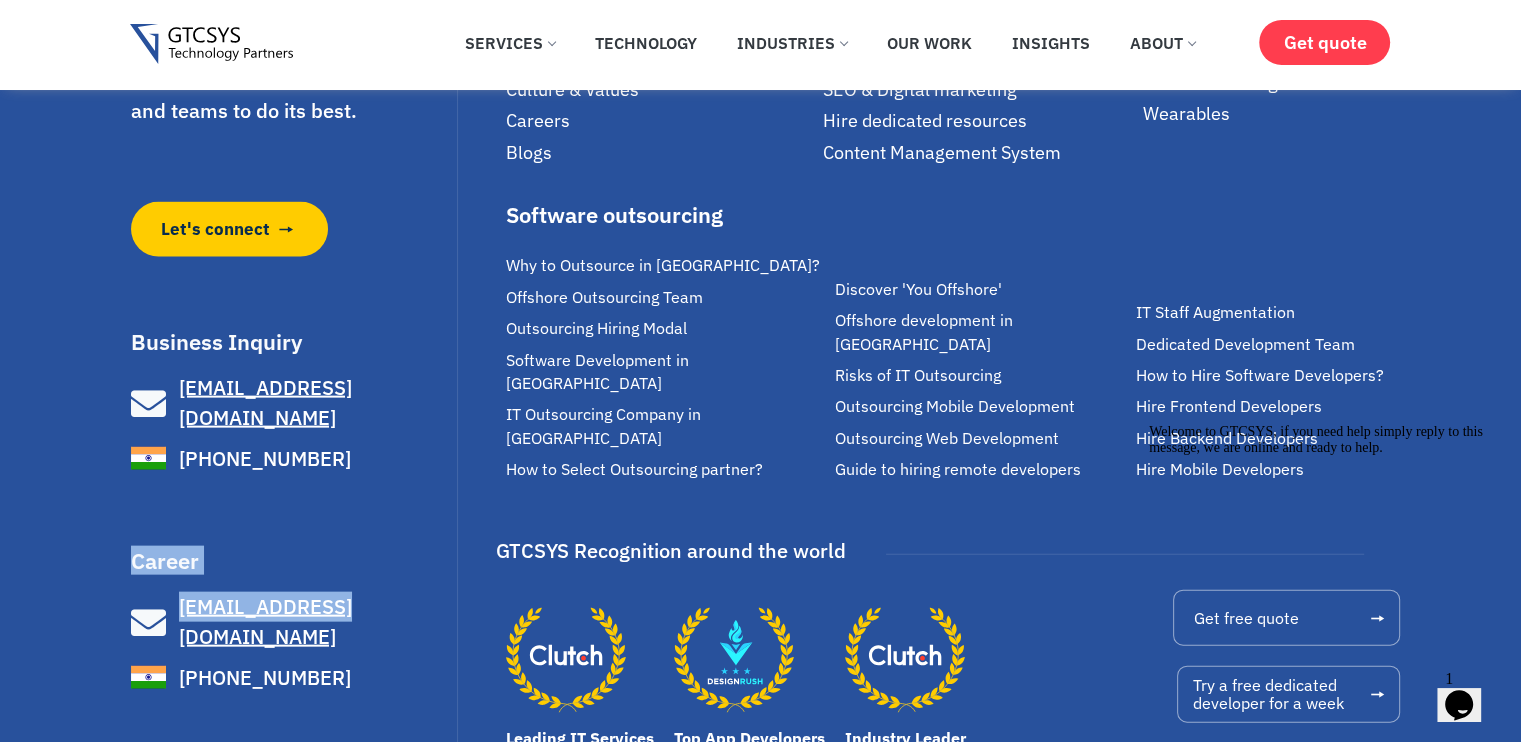 drag, startPoint x: 105, startPoint y: 356, endPoint x: 333, endPoint y: 459, distance: 250.18593 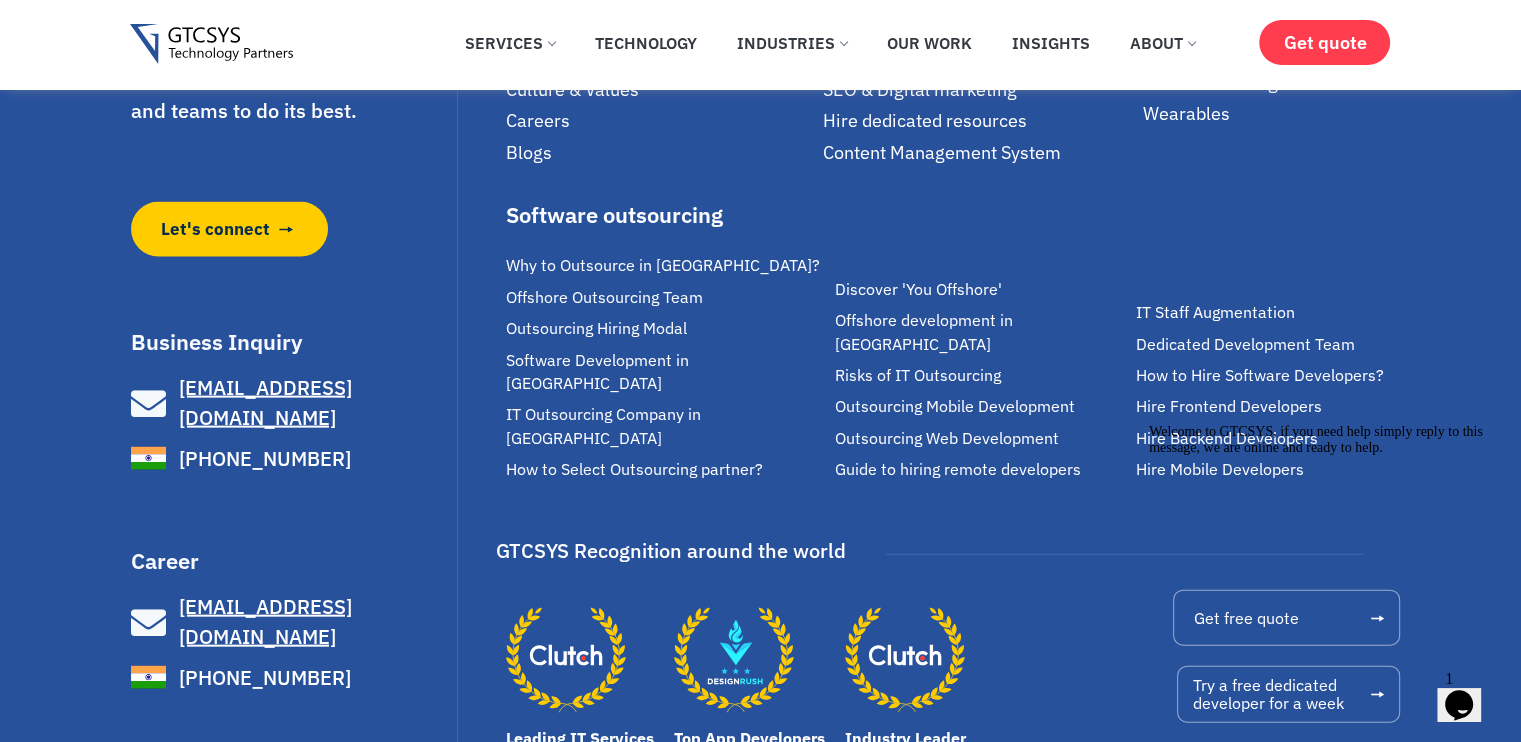 click on "We make great software applications for your customers and teams to do its best.
Let's connect
Business Inquiry
info@gtcsys.com
+91 977 300 8394
info@gtcsys.com
+1 (929) 526-4090
+91 977 300 8394
Career" at bounding box center [295, 362] 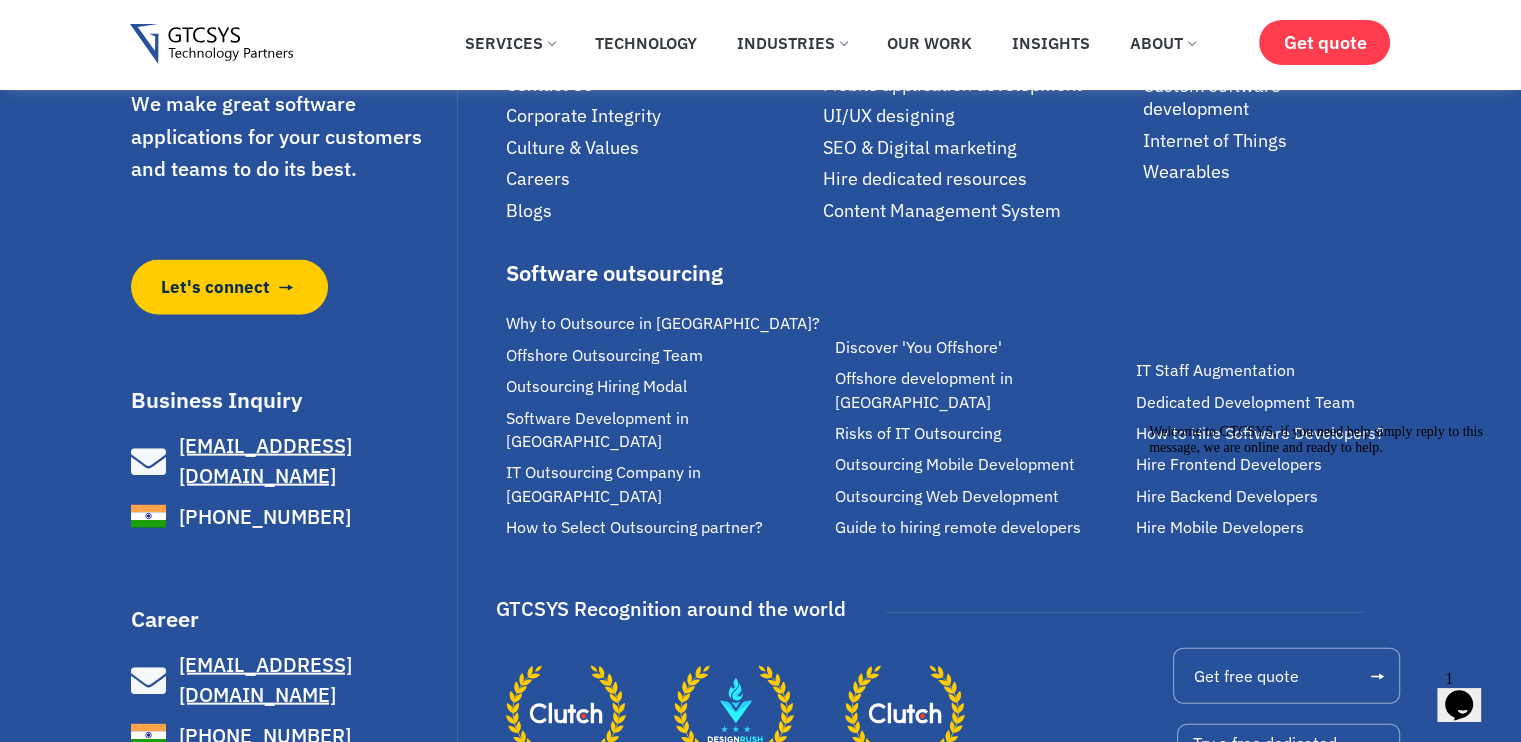 scroll, scrollTop: 4283, scrollLeft: 0, axis: vertical 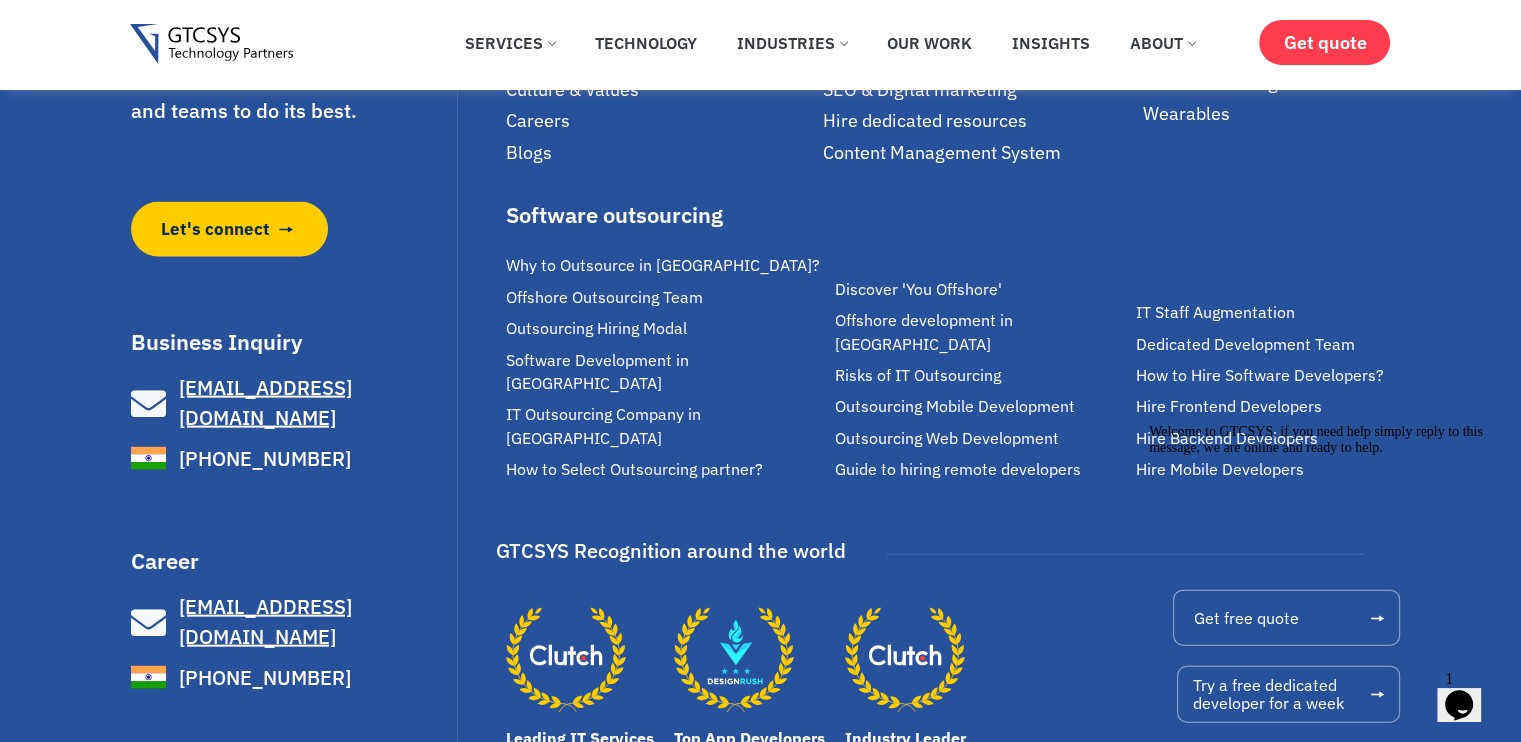click at bounding box center (1149, 424) 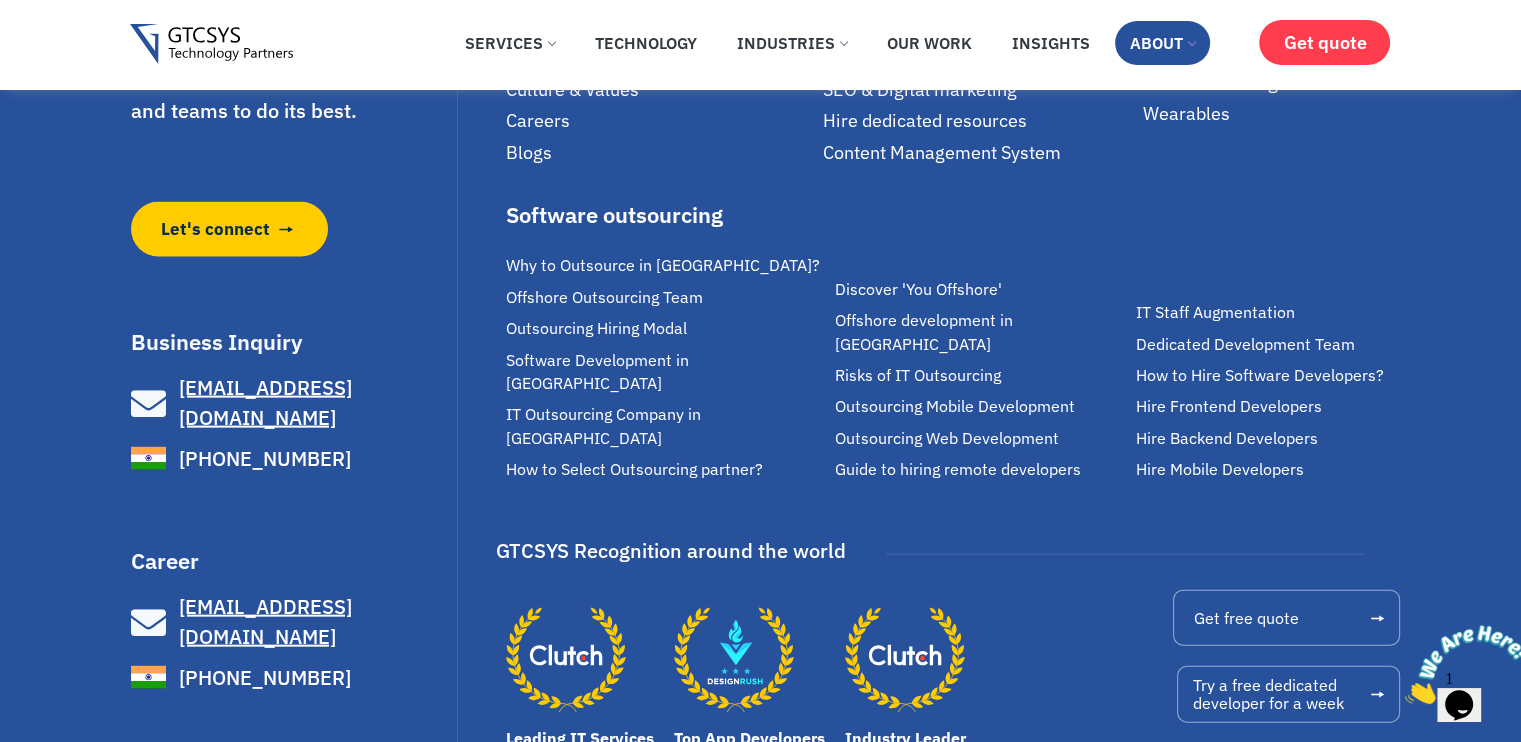 click on "About" at bounding box center (1162, 43) 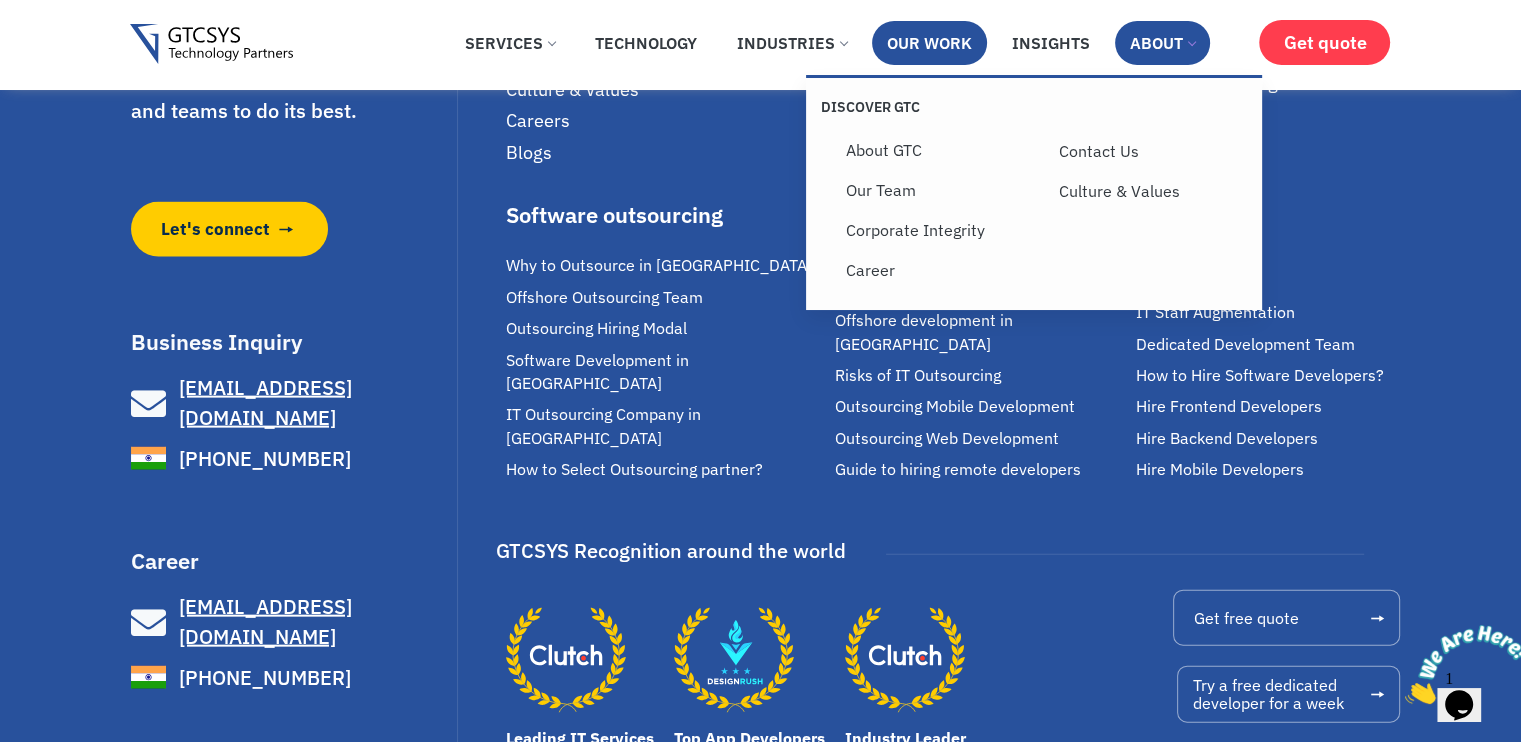 click on "Our Work" at bounding box center [929, 43] 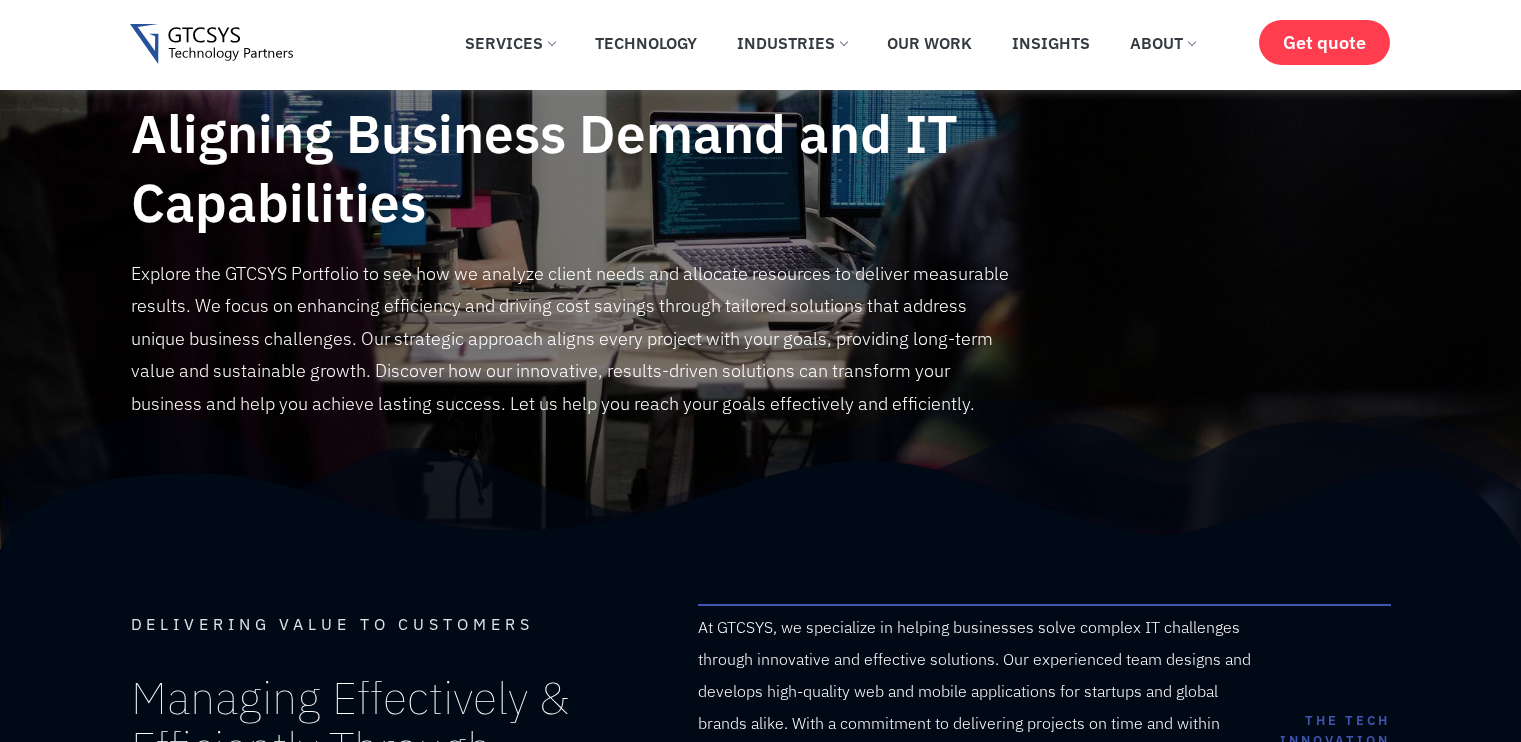 scroll, scrollTop: 867, scrollLeft: 0, axis: vertical 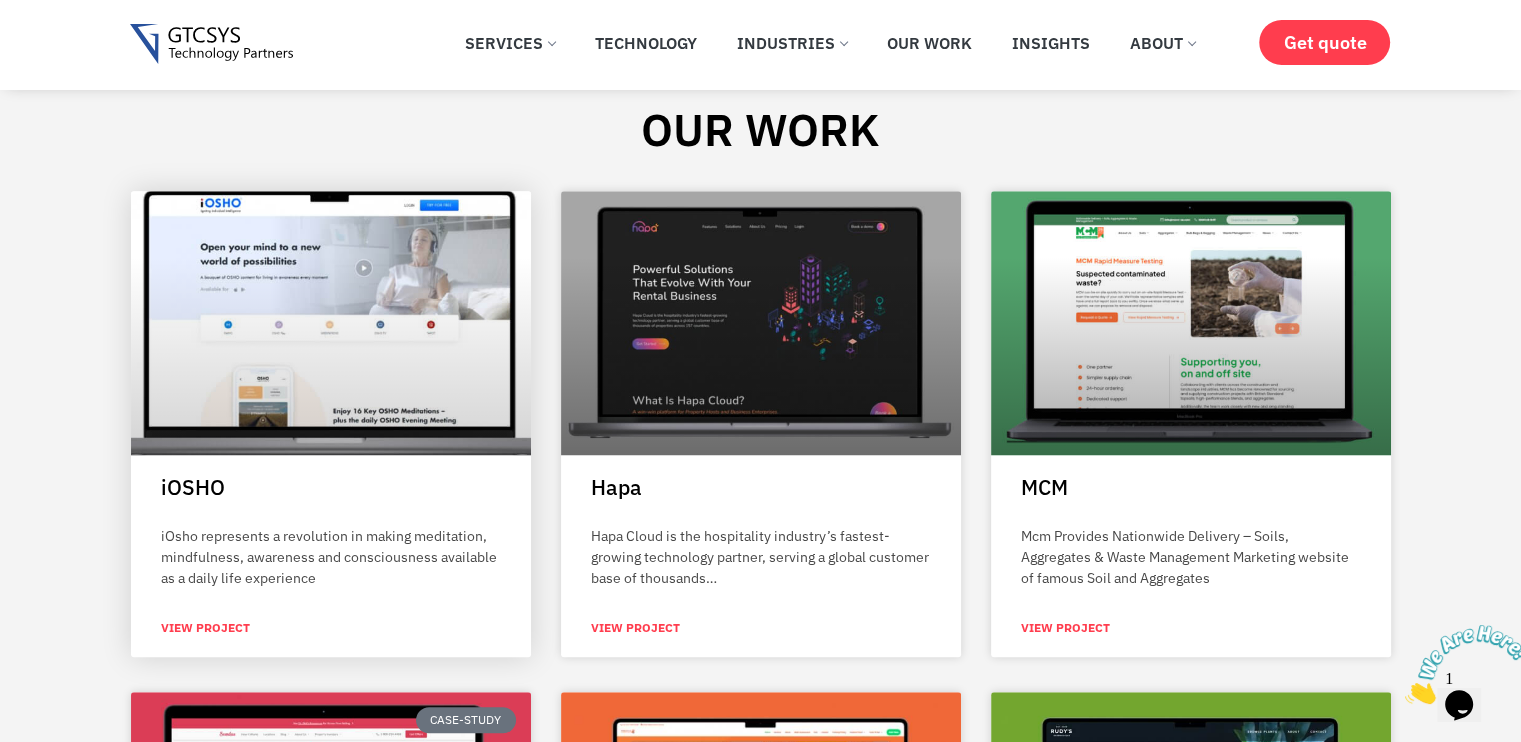 click on "View Project" at bounding box center (205, 628) 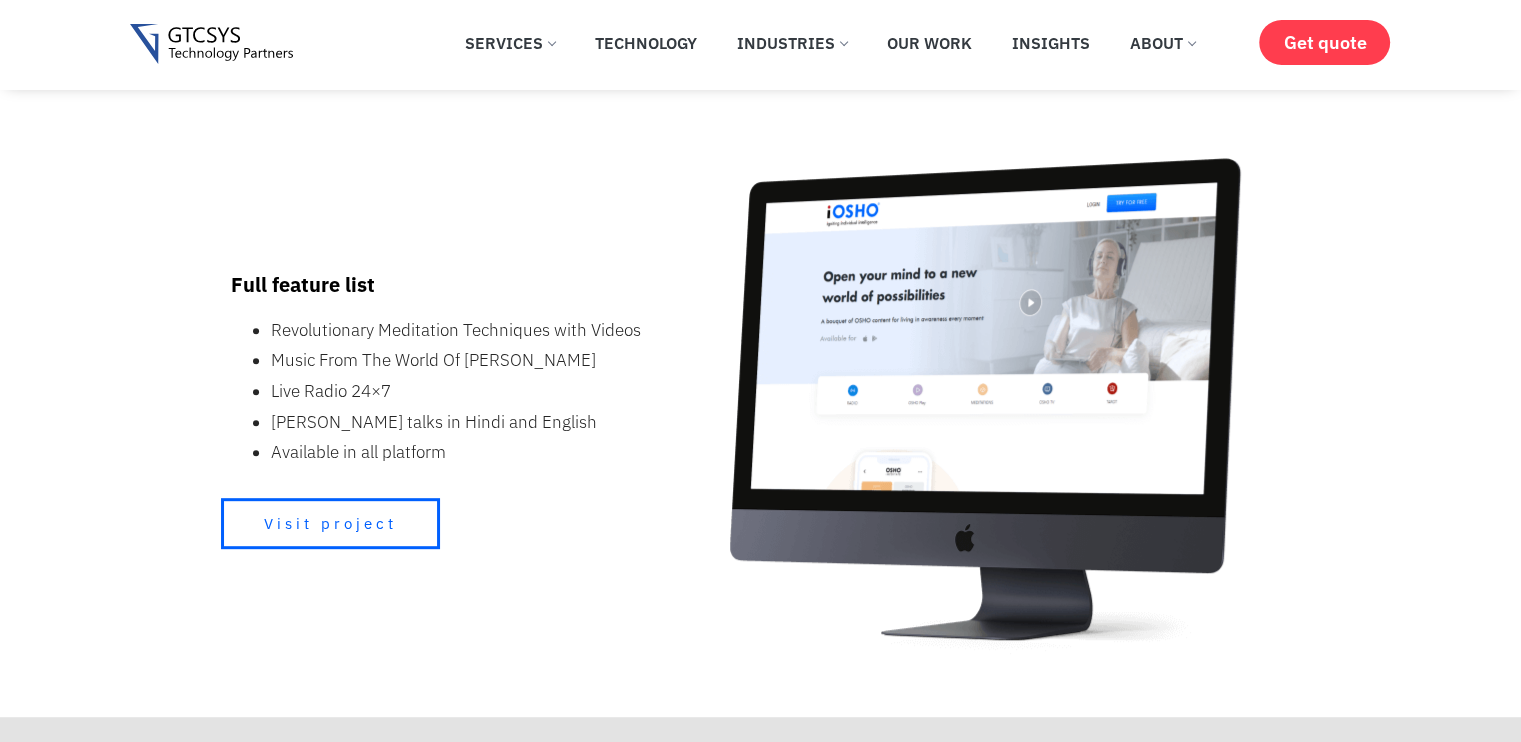 scroll, scrollTop: 888, scrollLeft: 0, axis: vertical 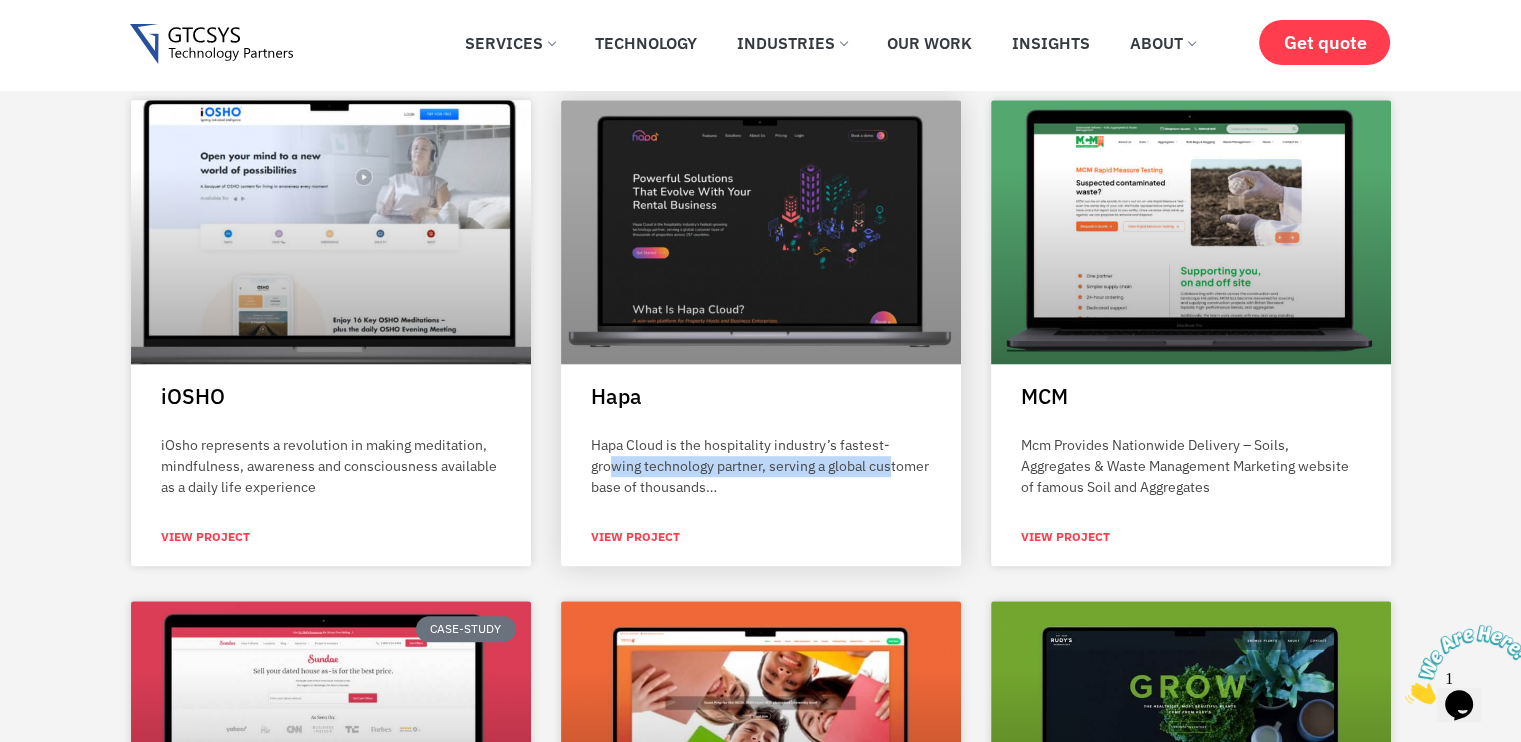 drag, startPoint x: 611, startPoint y: 459, endPoint x: 896, endPoint y: 470, distance: 285.2122 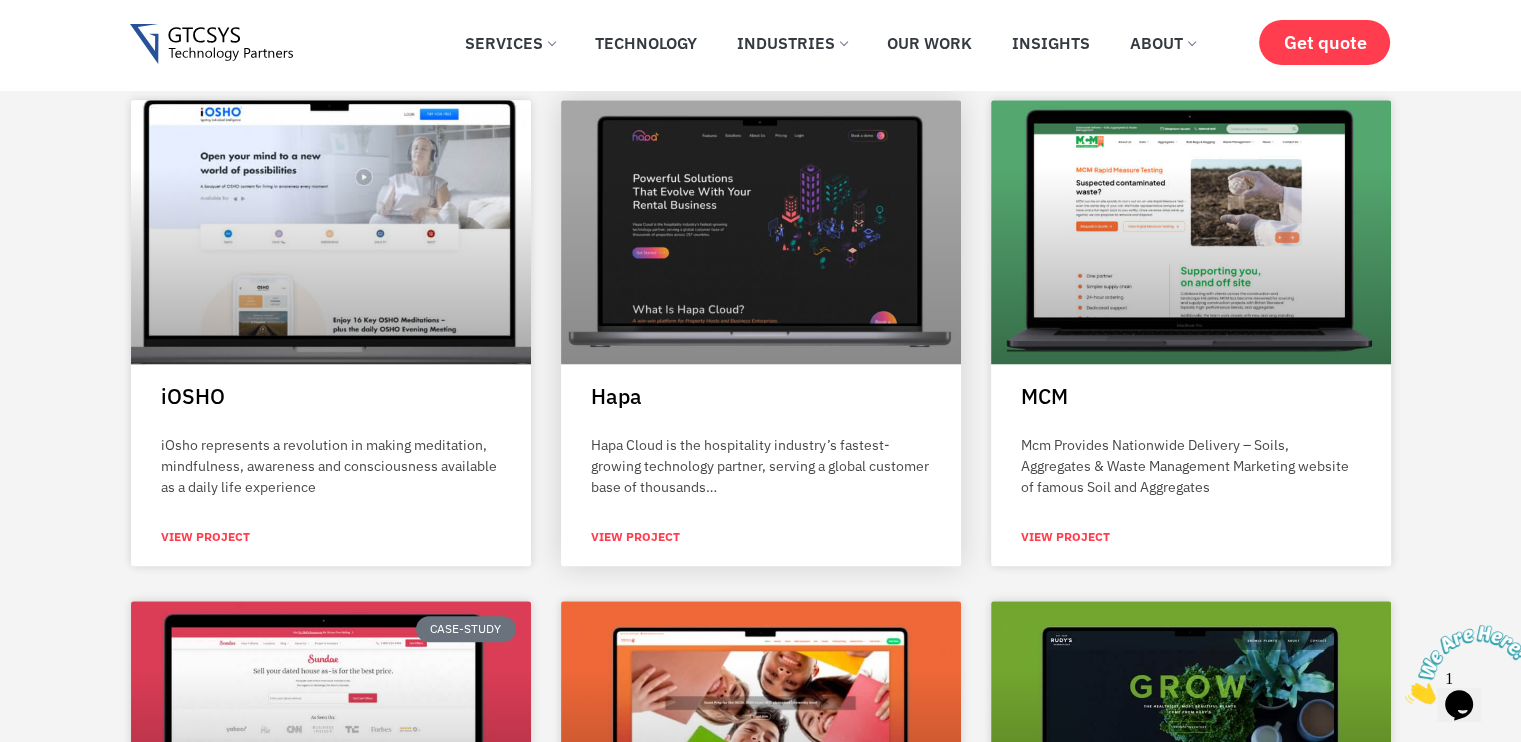 click on "Hapa Cloud is the hospitality industry’s fastest-growing technology partner, serving a global customer base of thousands…" at bounding box center (761, 466) 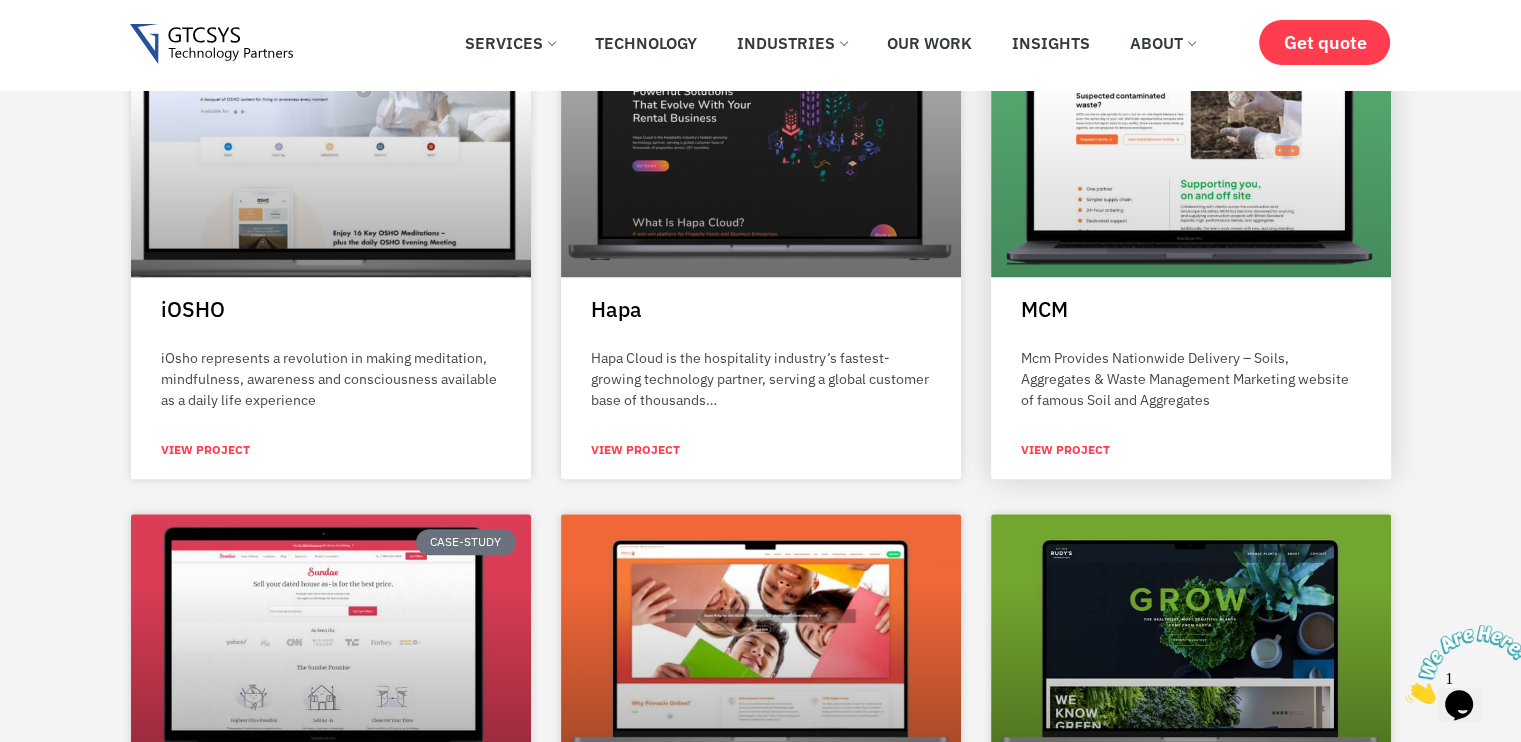 scroll, scrollTop: 1136, scrollLeft: 0, axis: vertical 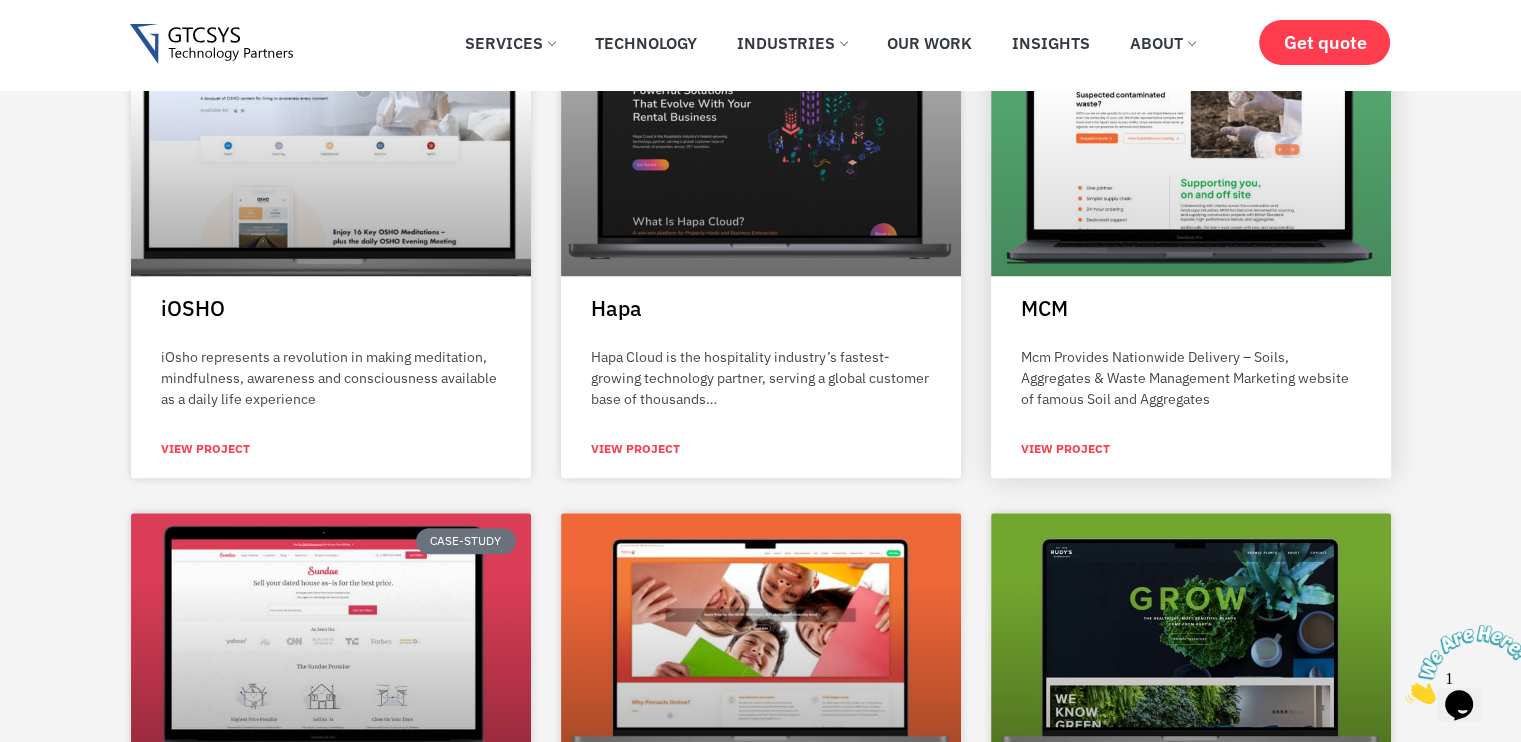 drag, startPoint x: 1013, startPoint y: 402, endPoint x: 1192, endPoint y: 459, distance: 187.85632 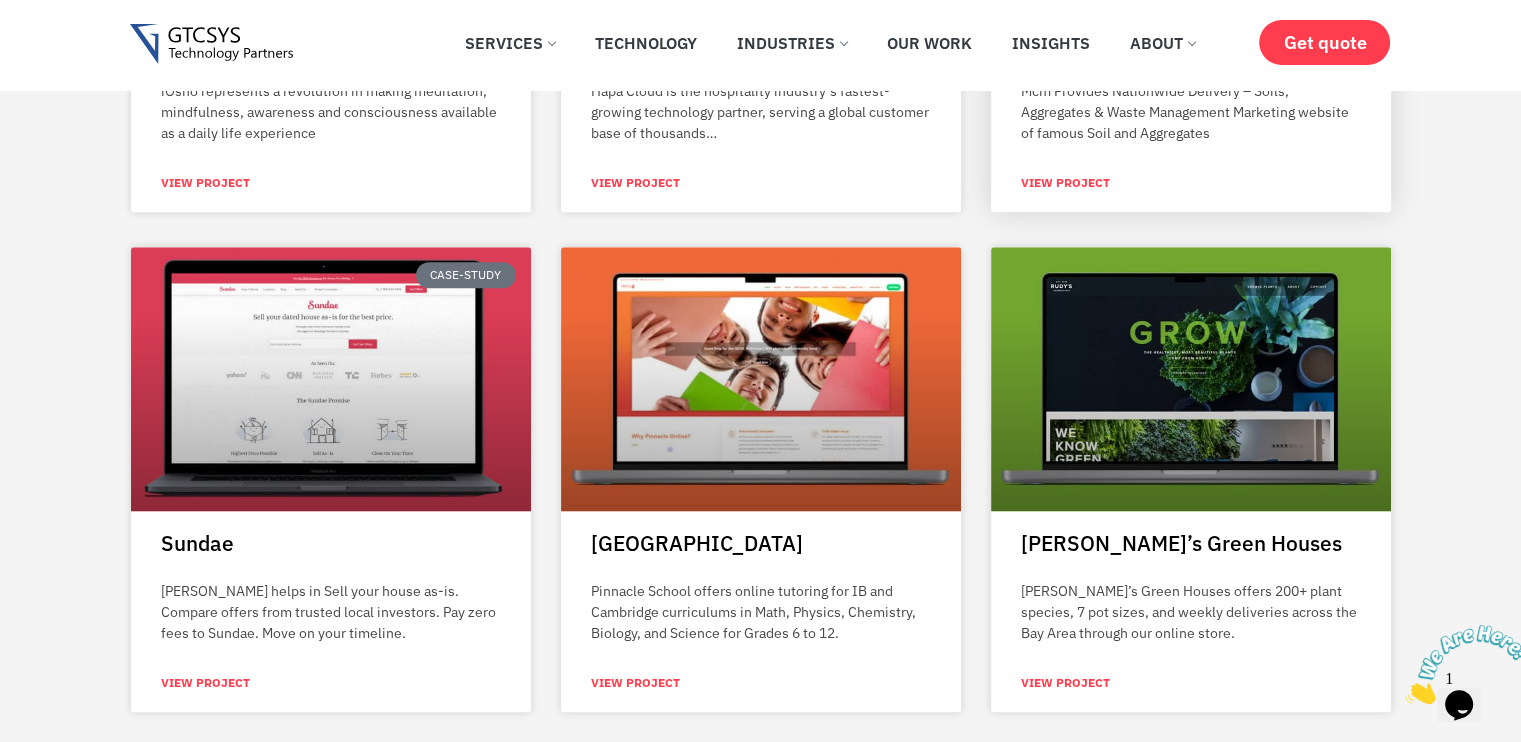 scroll, scrollTop: 1421, scrollLeft: 0, axis: vertical 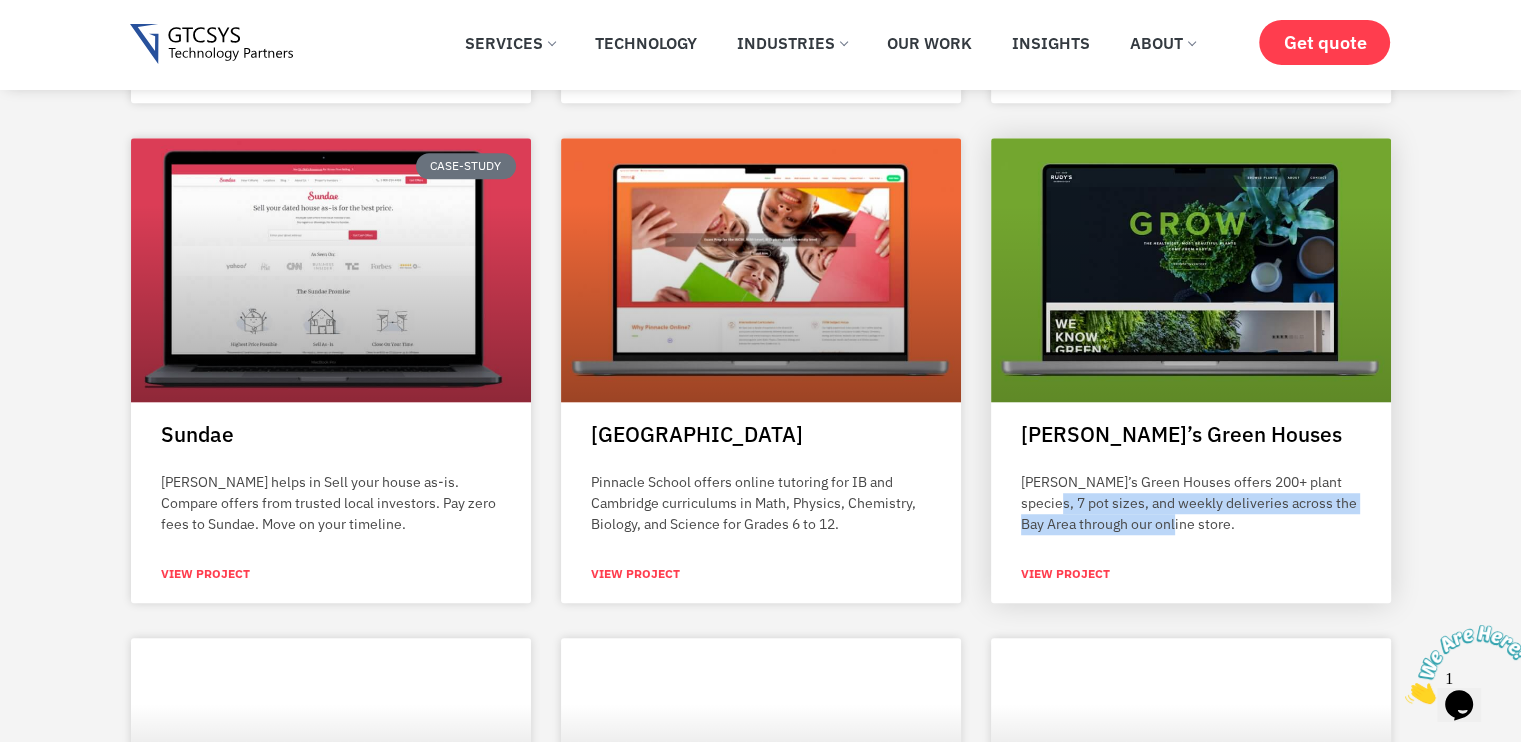 drag, startPoint x: 1008, startPoint y: 493, endPoint x: 1169, endPoint y: 533, distance: 165.89455 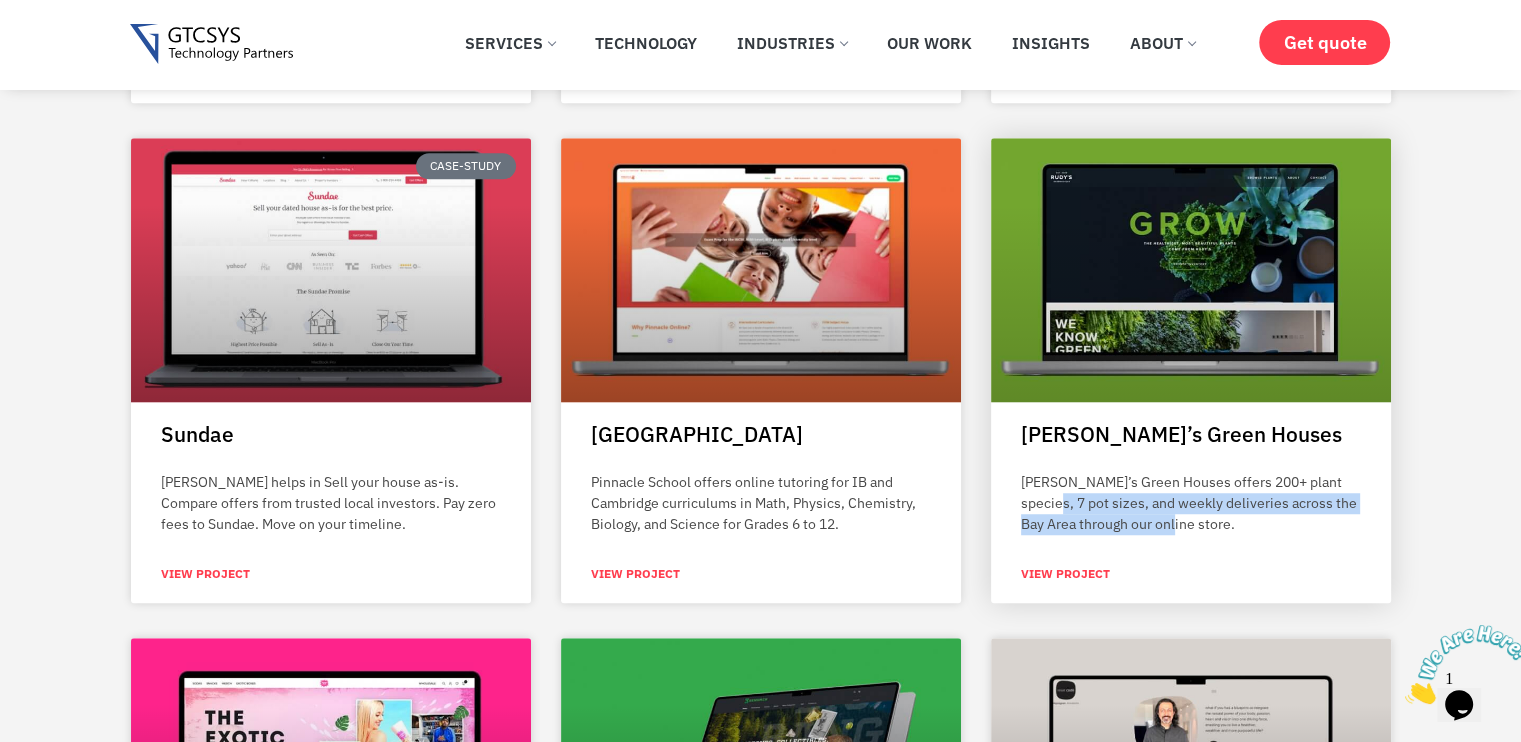 click on "[PERSON_NAME]’s Green Houses
[PERSON_NAME]’s Green Houses offers 200+ plant species, 7 pot sizes, and weekly deliveries across the Bay Area through our online store.
View Project" at bounding box center (1191, 512) 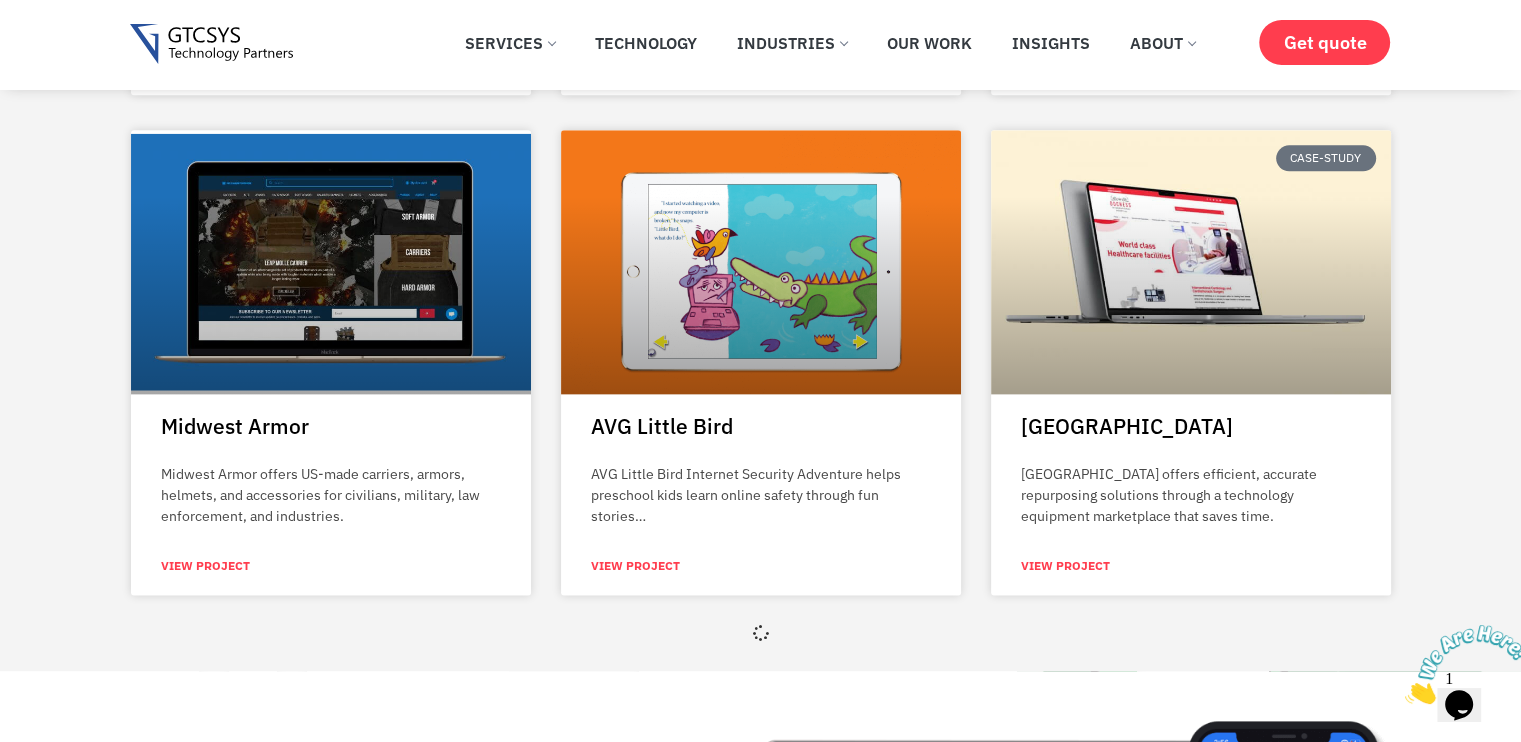 scroll, scrollTop: 2451, scrollLeft: 0, axis: vertical 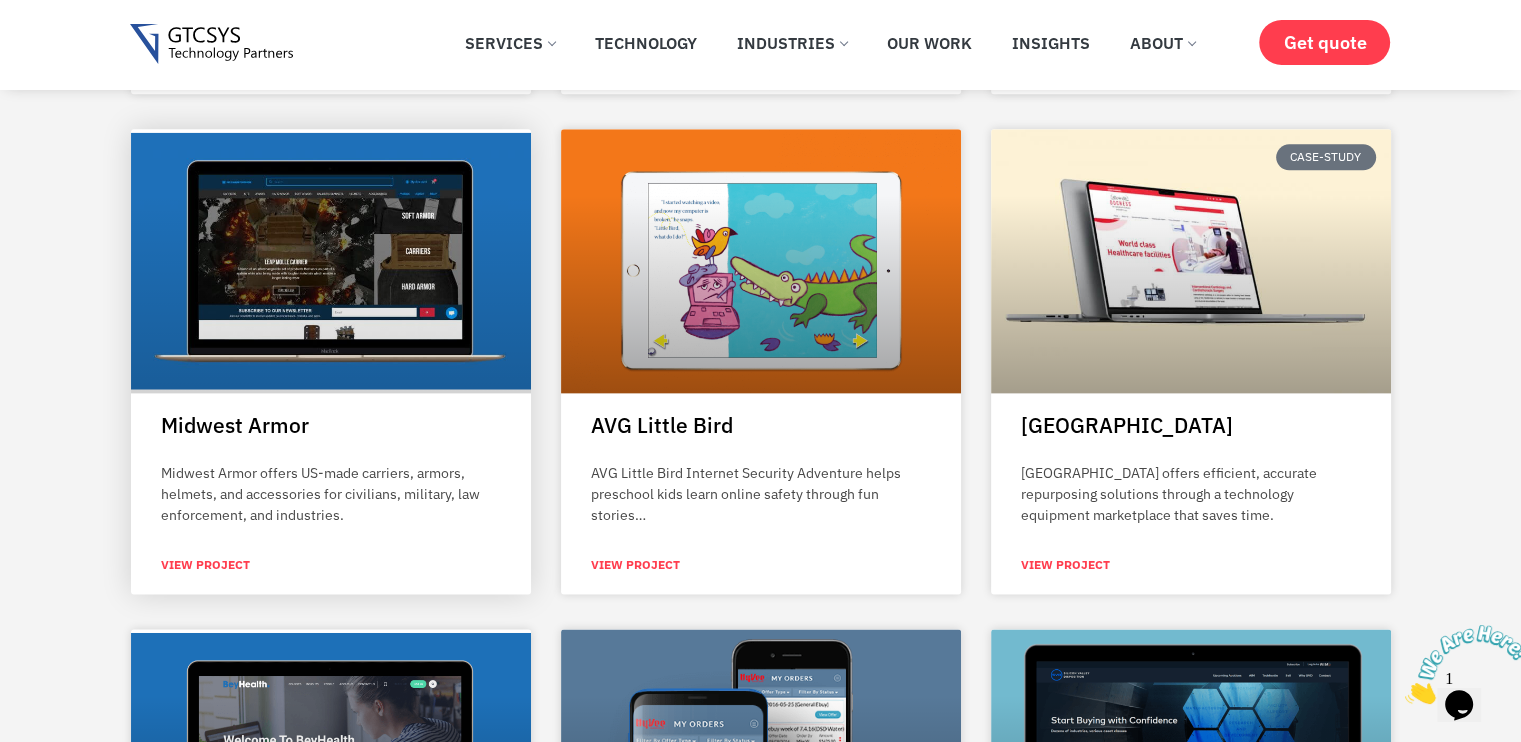 drag, startPoint x: 94, startPoint y: 474, endPoint x: 419, endPoint y: 576, distance: 340.6303 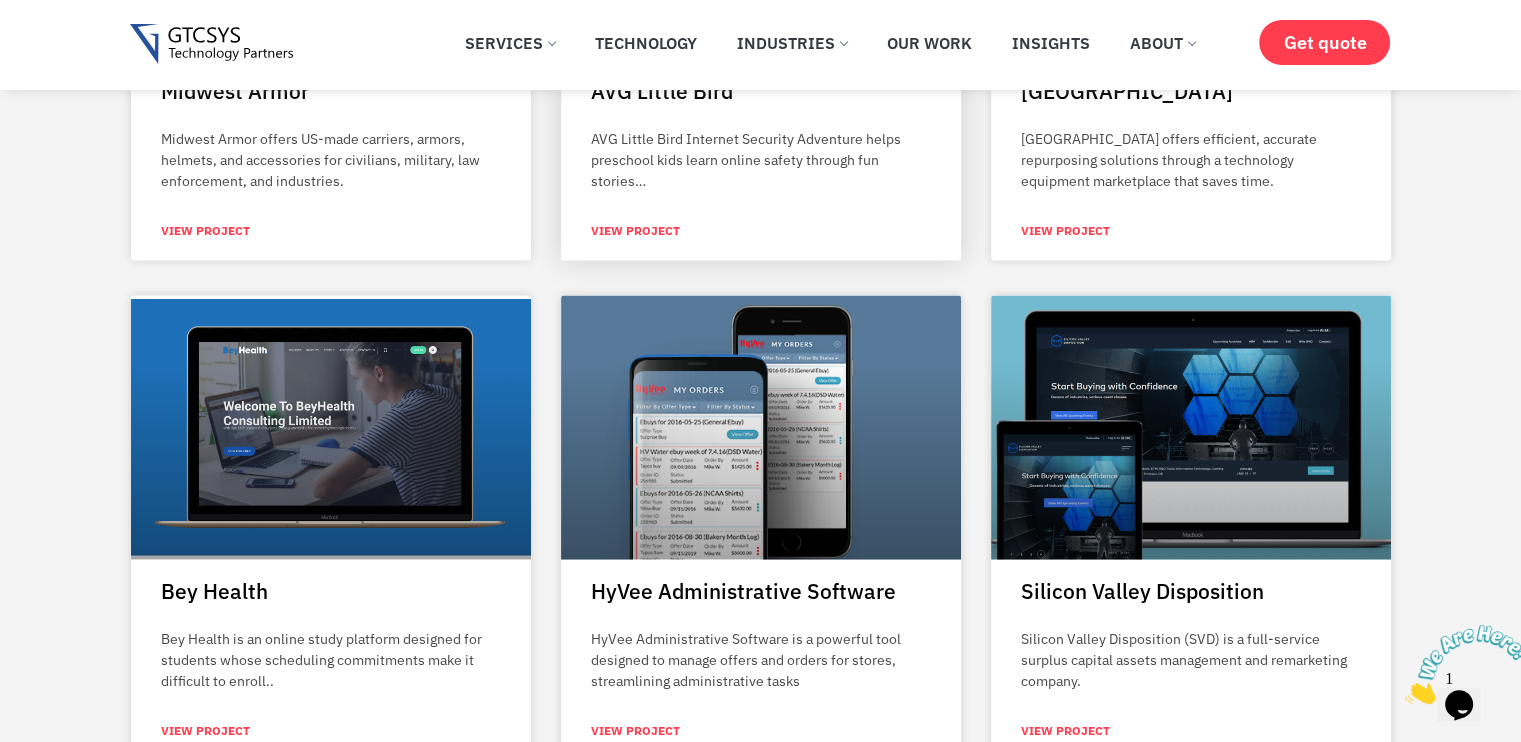 scroll, scrollTop: 2891, scrollLeft: 0, axis: vertical 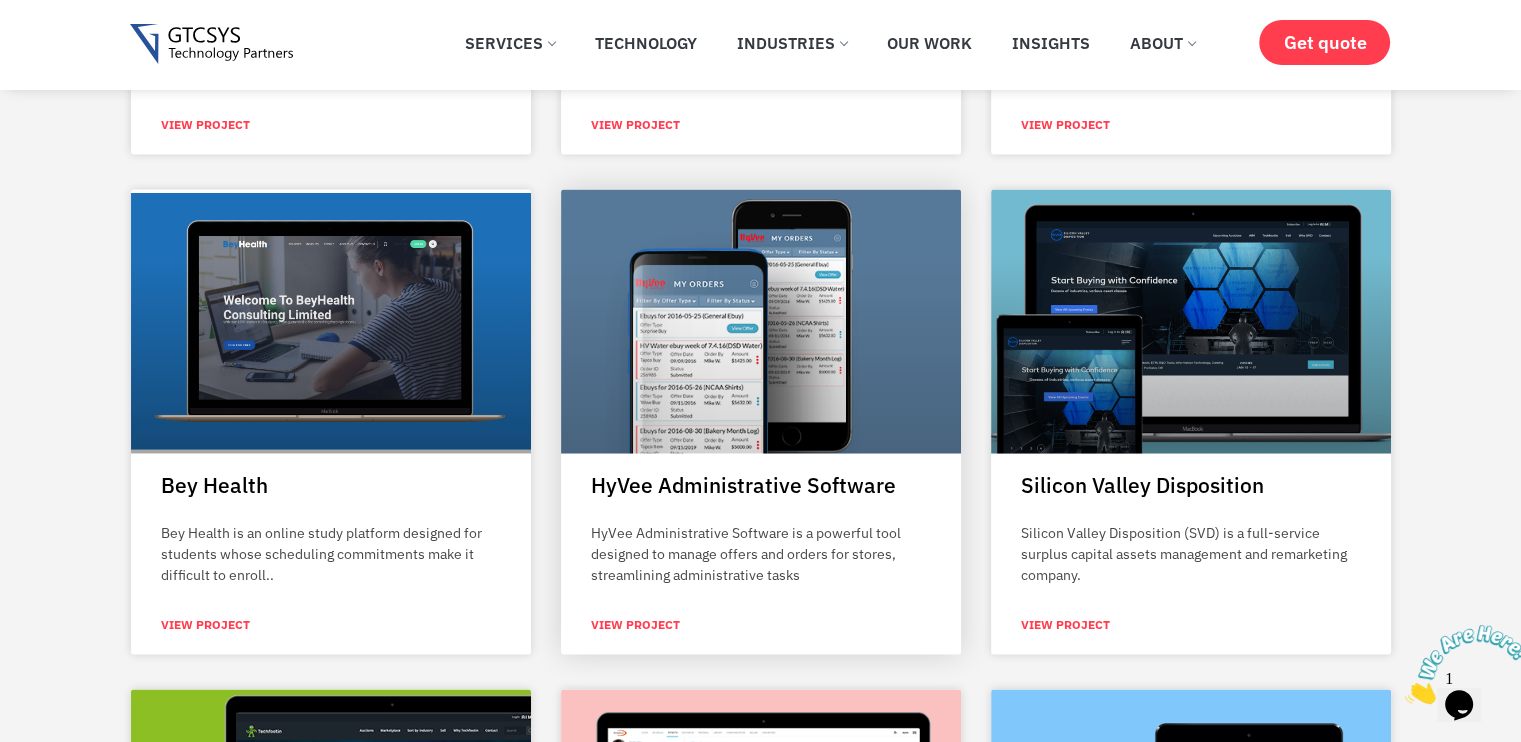 drag, startPoint x: 592, startPoint y: 528, endPoint x: 771, endPoint y: 590, distance: 189.43336 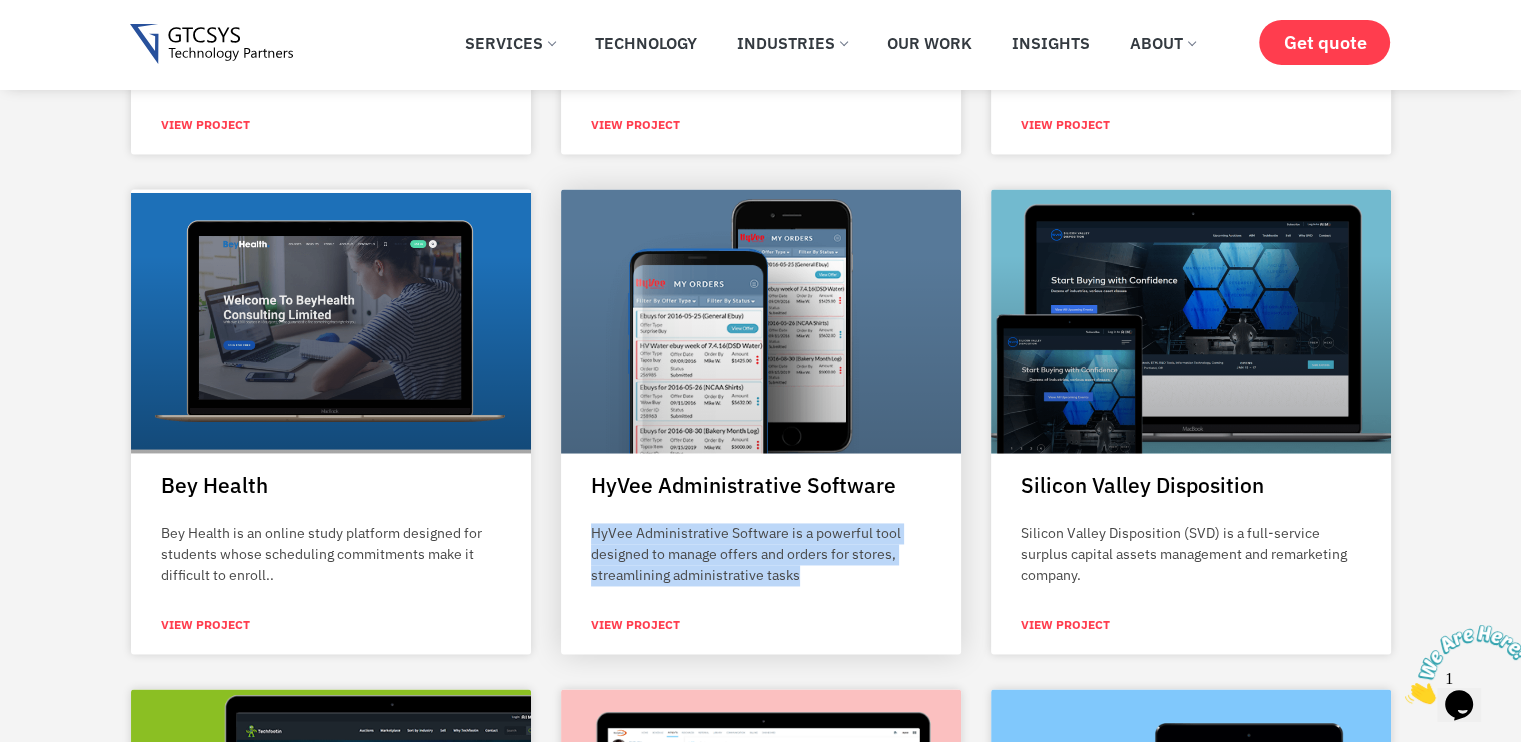 drag, startPoint x: 798, startPoint y: 570, endPoint x: 560, endPoint y: 522, distance: 242.7921 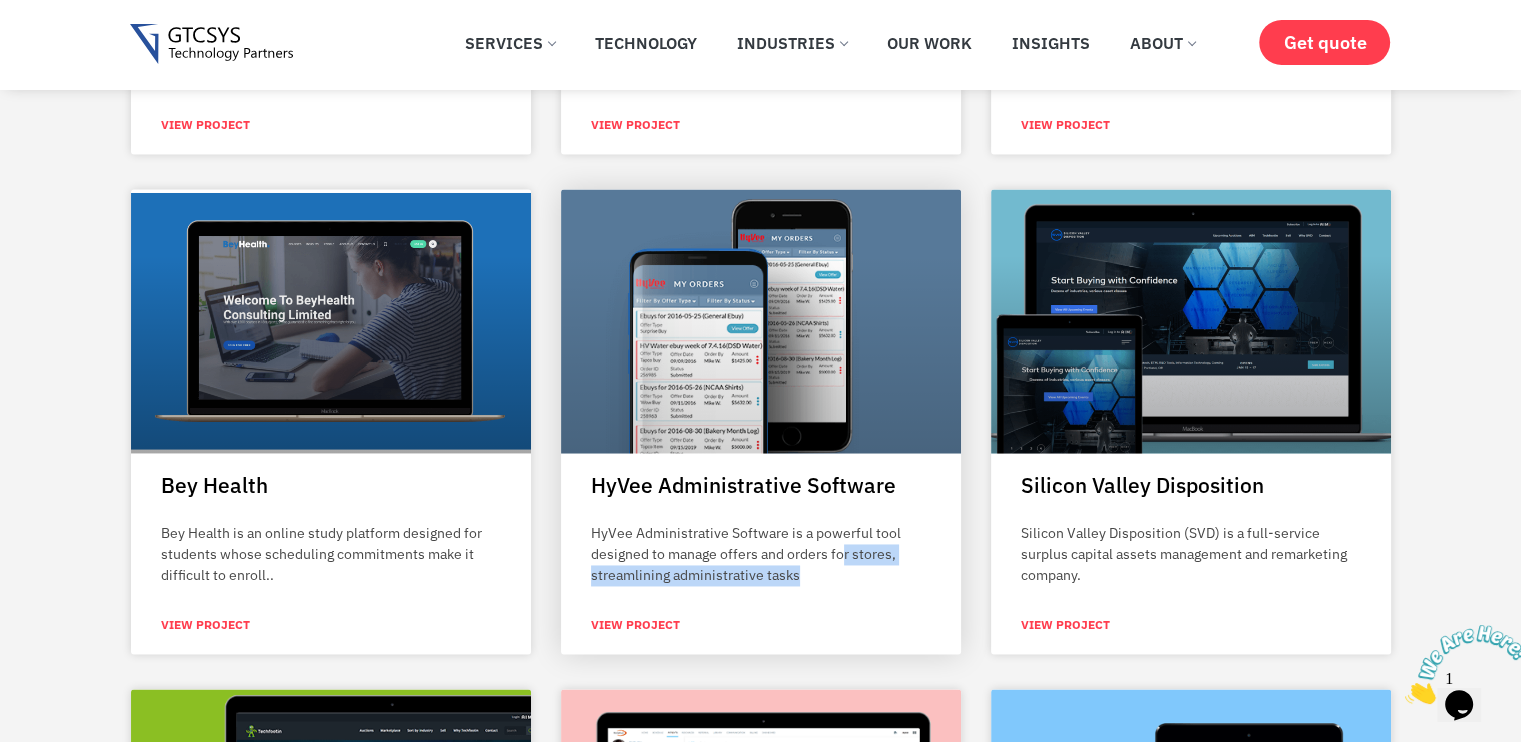 drag, startPoint x: 842, startPoint y: 555, endPoint x: 903, endPoint y: 565, distance: 61.81424 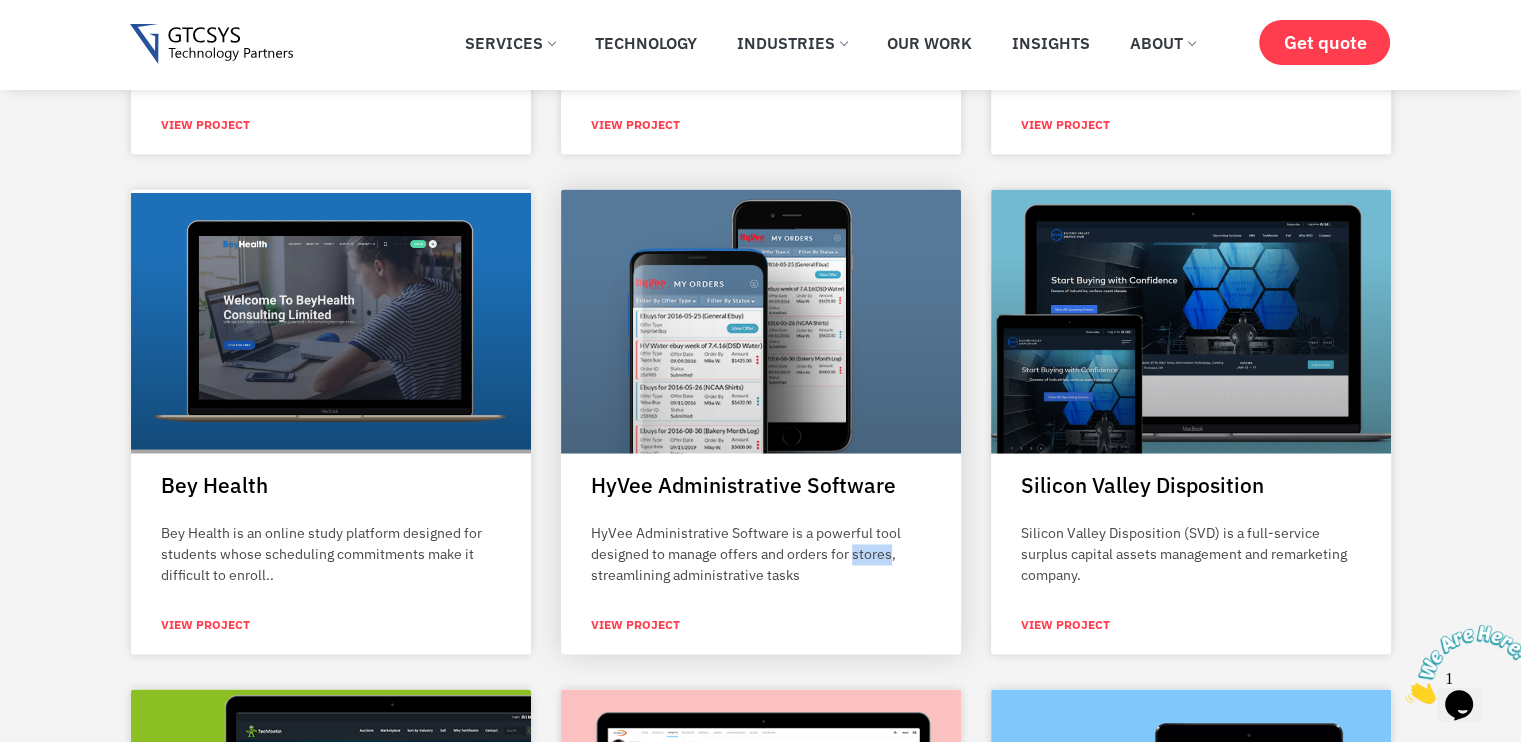 click on "HyVee Administrative Software is a powerful tool designed to manage offers and orders for stores, streamlining administrative tasks" at bounding box center [761, 554] 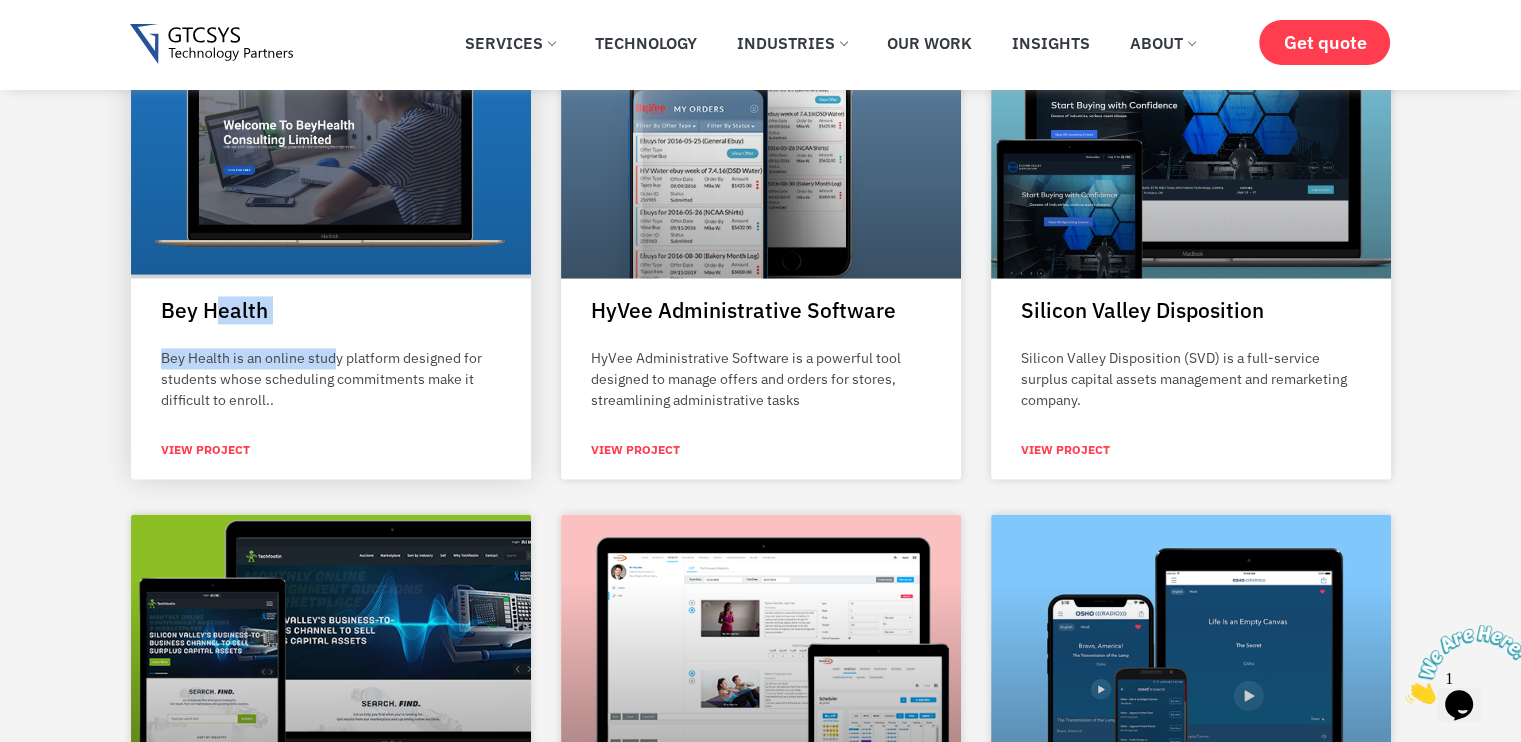drag, startPoint x: 135, startPoint y: 297, endPoint x: 338, endPoint y: 343, distance: 208.14658 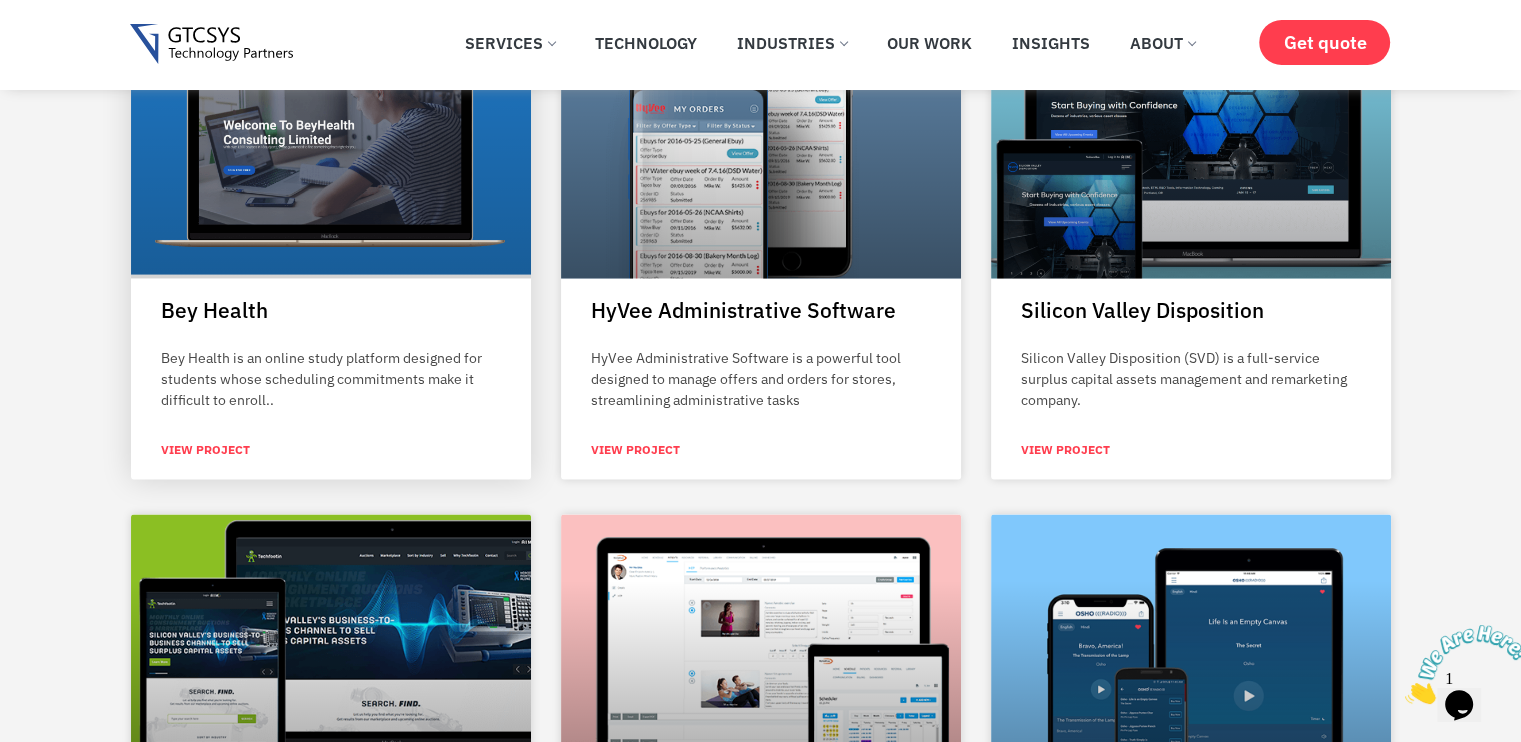 click on "Bey Health
Bey Health is an online study platform designed for students whose scheduling commitments make it difficult to enroll..
View Project" at bounding box center [331, 388] 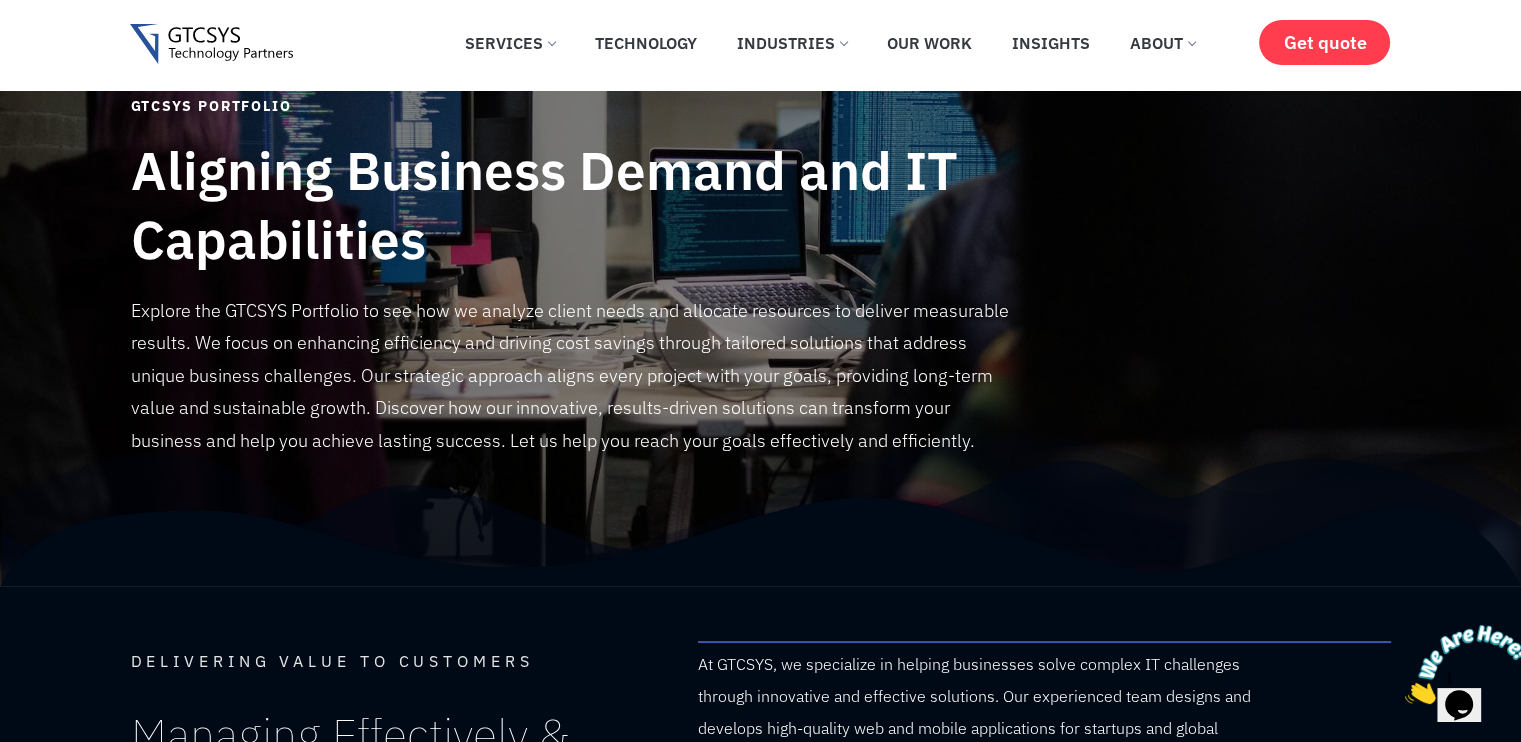 scroll, scrollTop: 0, scrollLeft: 0, axis: both 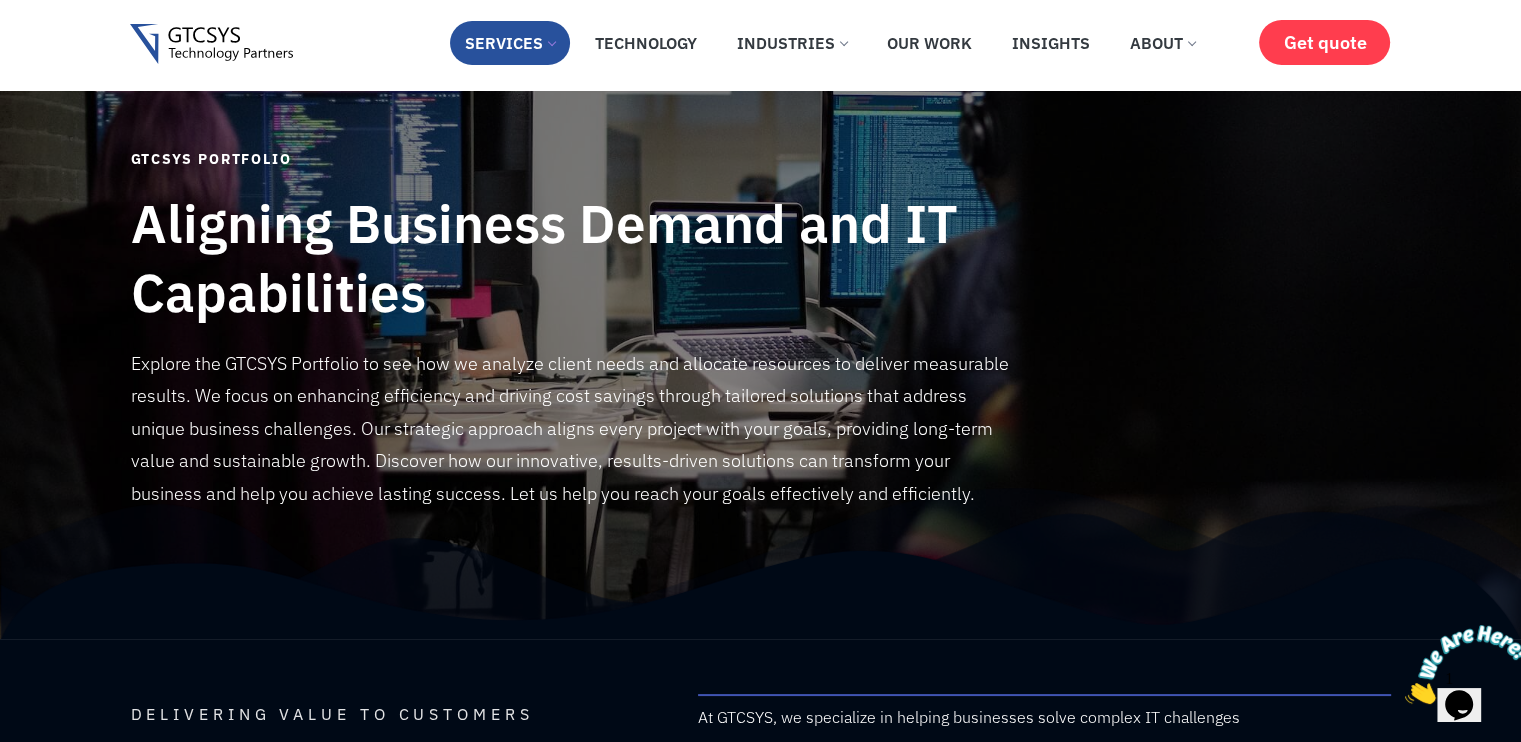 click on "Services" at bounding box center [510, 43] 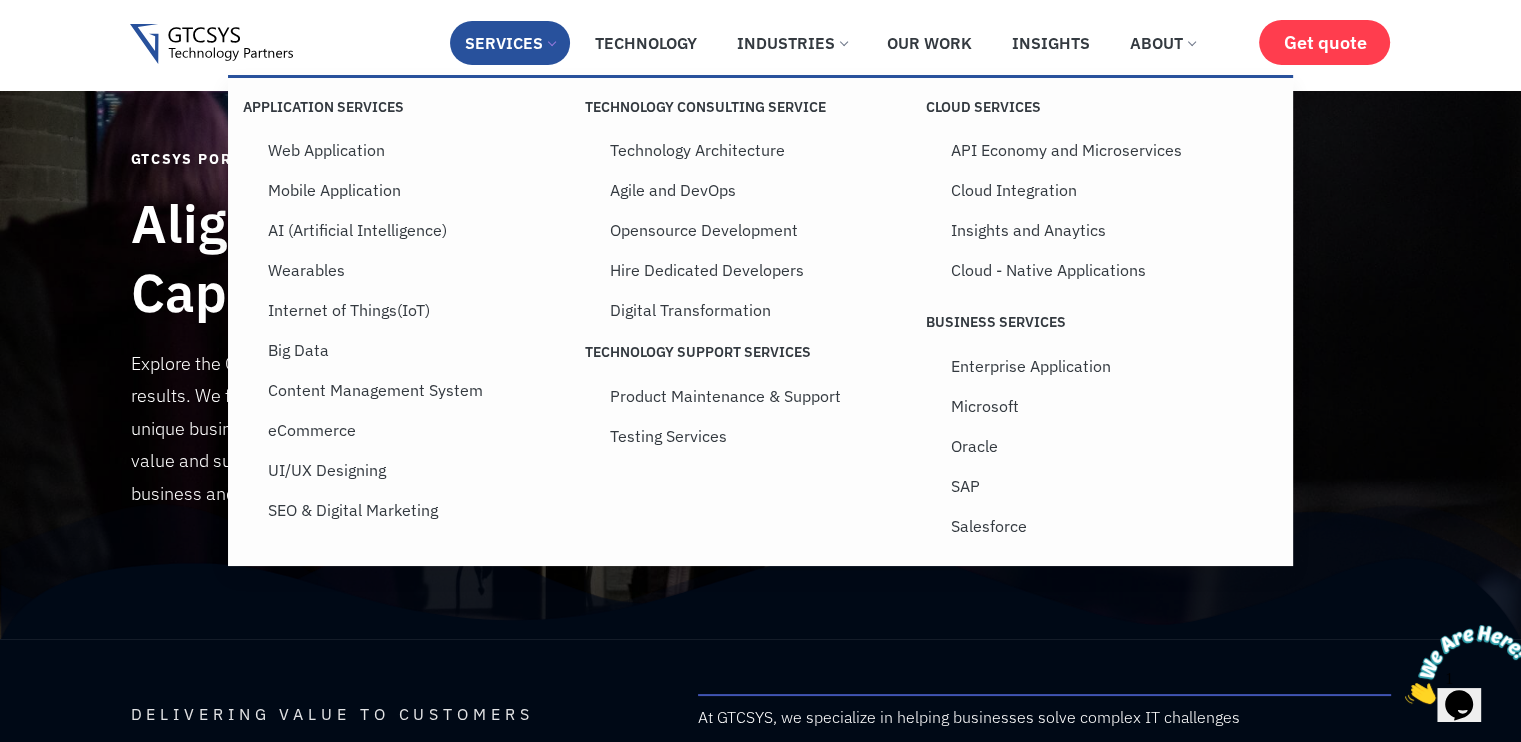 click on "Delivering value to customers
Managing Effectively & Efficiently Through Innovative  Way
At [GEOGRAPHIC_DATA], we specialize in helping businesses solve complex IT challenges through innovative and effective solutions. Our experienced team designs and develops high-quality web and mobile applications for startups and global brands alike. With a commitment to delivering projects on time and within budget, we proudly serve clients worldwide. Explore the GTCSYS Portfolio to see how we create customized solutions that cater to your unique business needs.
Helping businesses solve their complex IT needs and by designs and developing beautiful world-class web and mobile apps for startups and big brands. Our experts ensure on-time and on-budget delivery to customers across geographies" at bounding box center [760, 834] 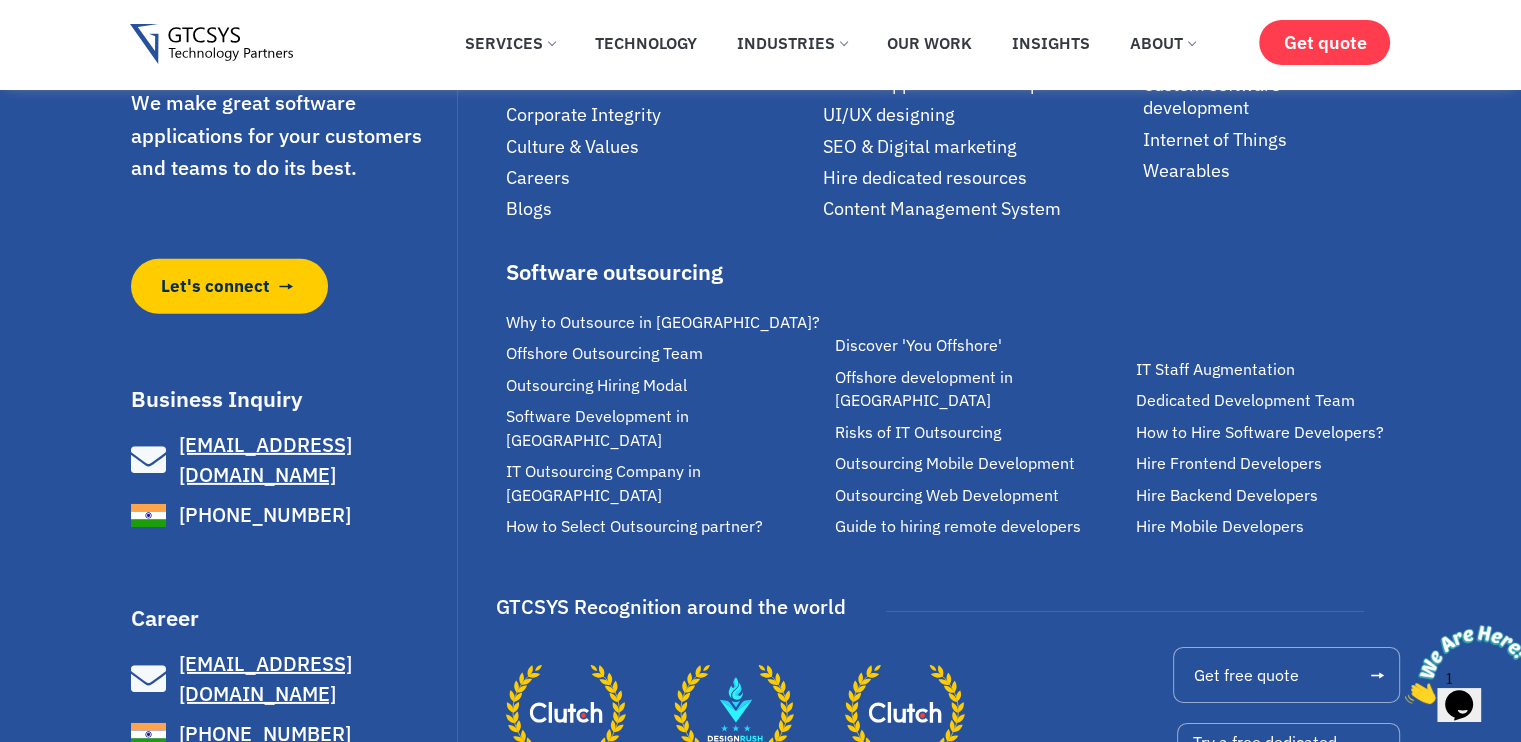 scroll, scrollTop: 6398, scrollLeft: 0, axis: vertical 